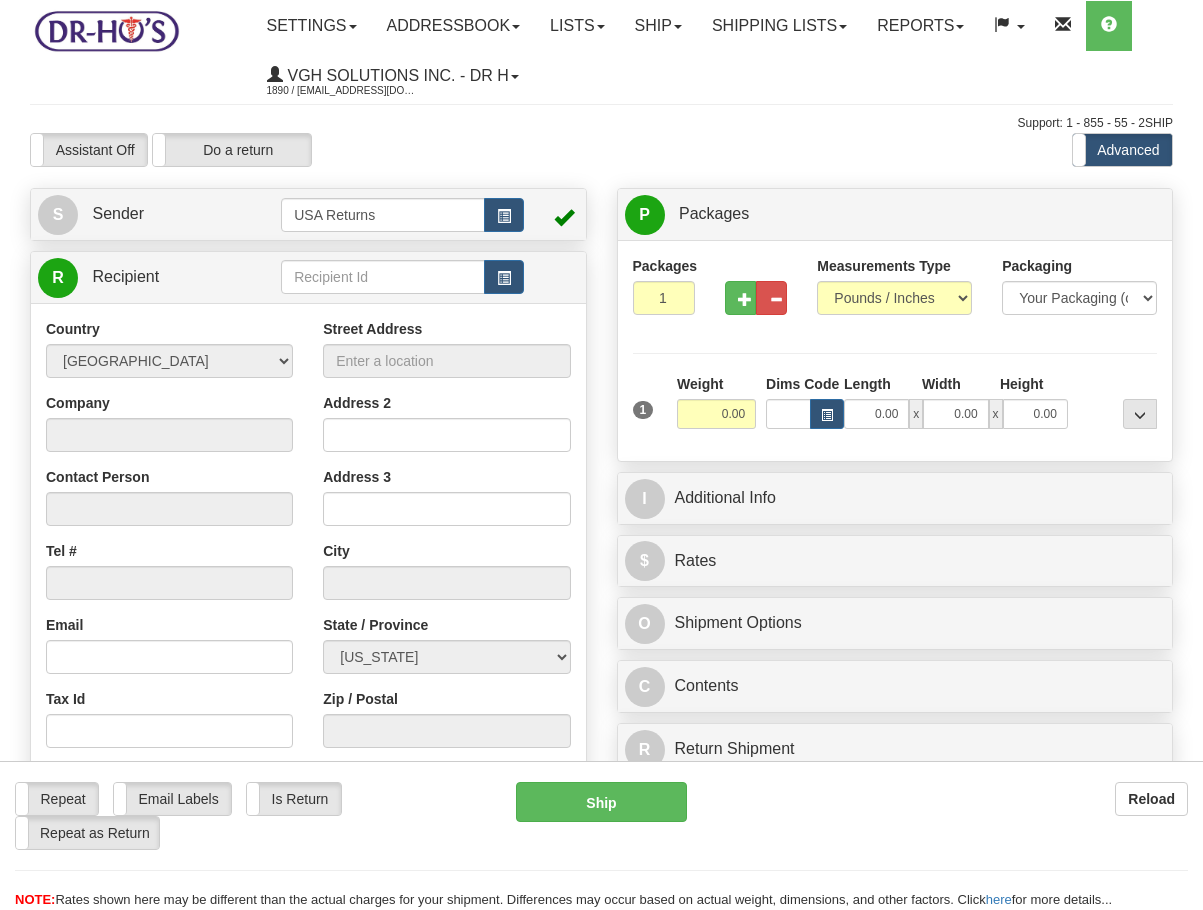 click at bounding box center [504, 278] 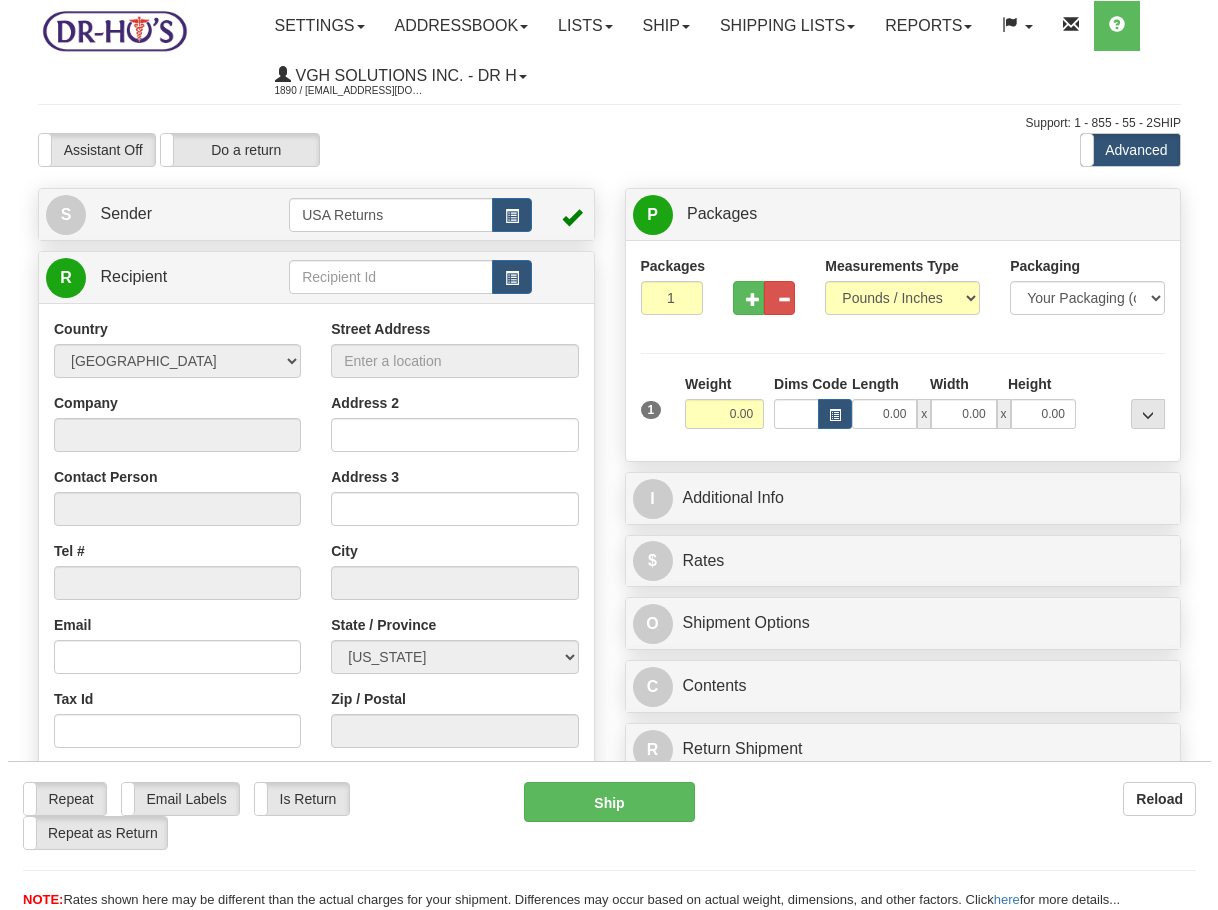 scroll, scrollTop: 0, scrollLeft: 0, axis: both 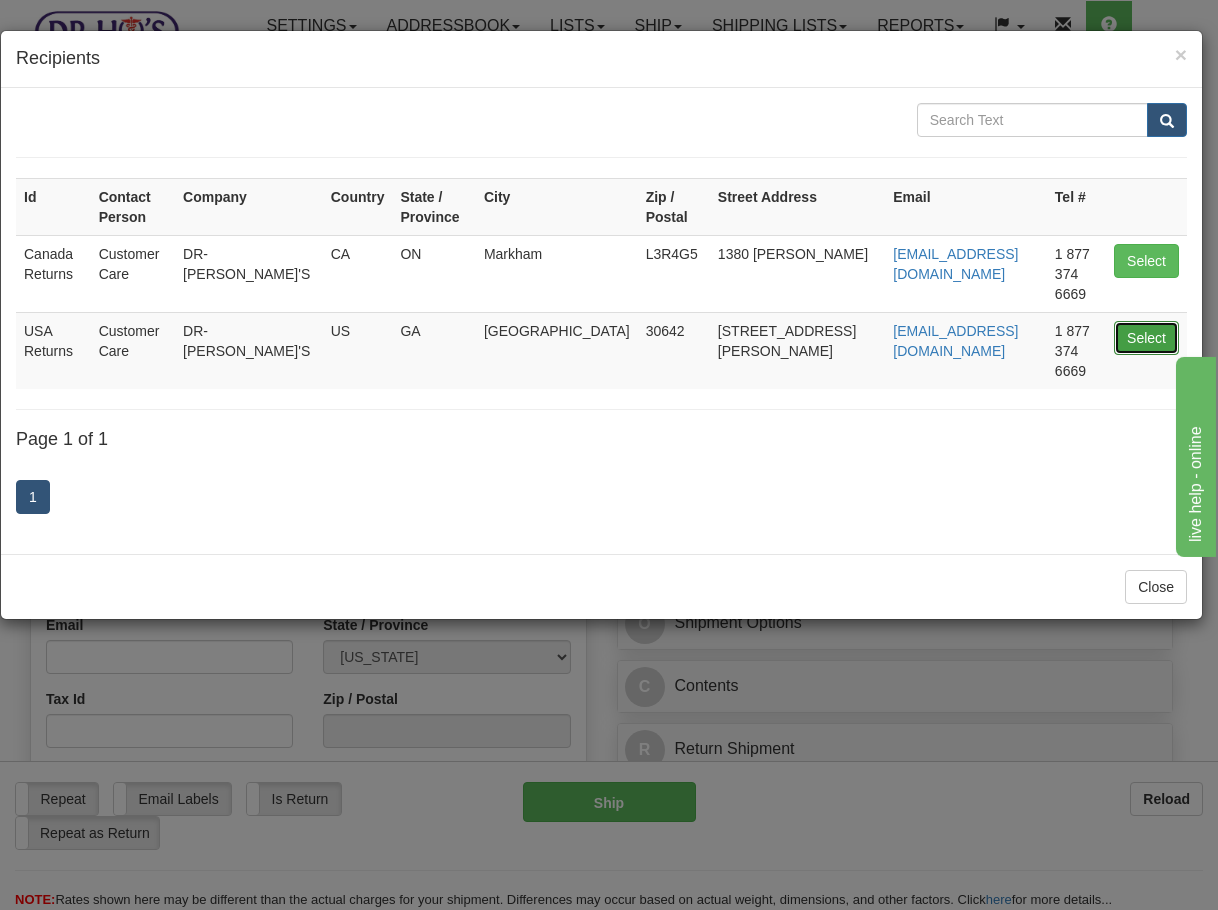 click on "Select" at bounding box center (1146, 338) 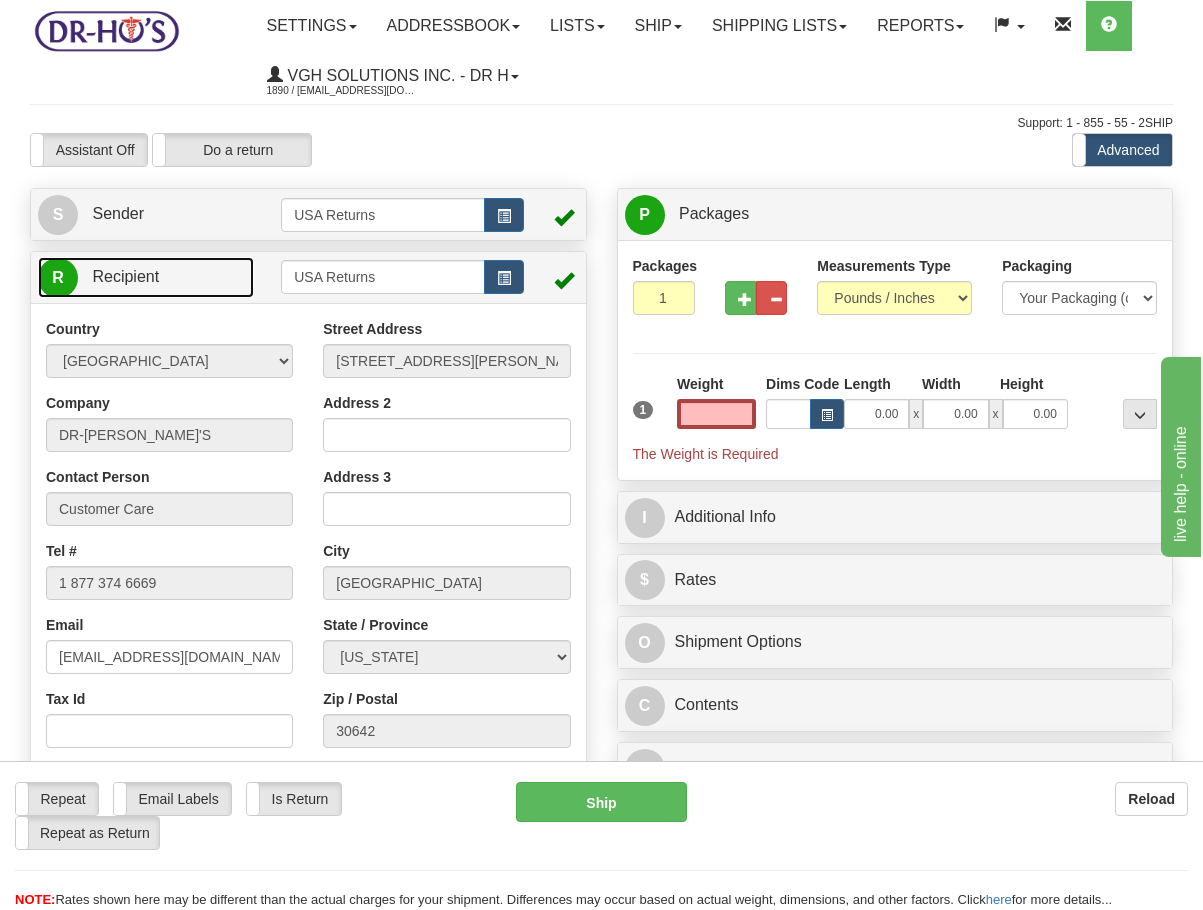 type on "0.00" 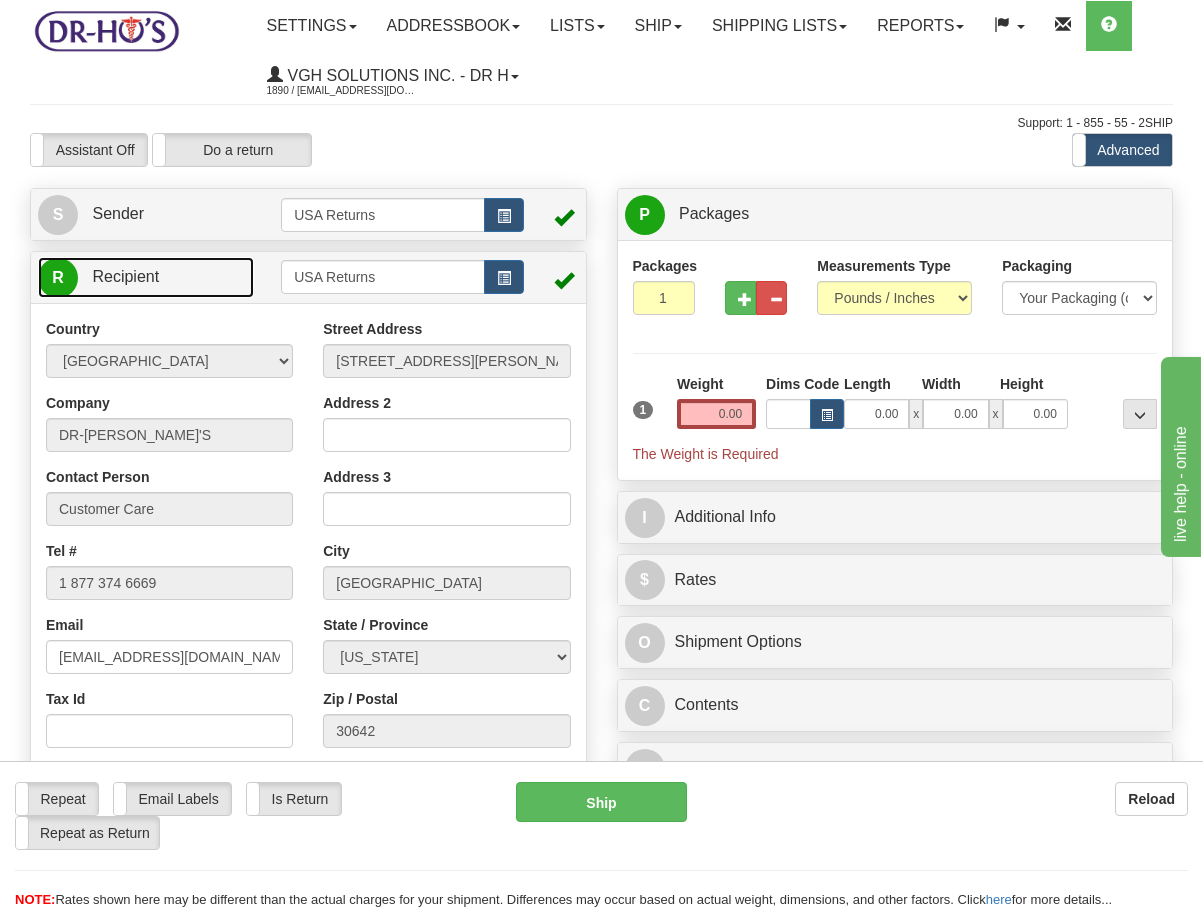 click on "R
Recipient" at bounding box center [146, 277] 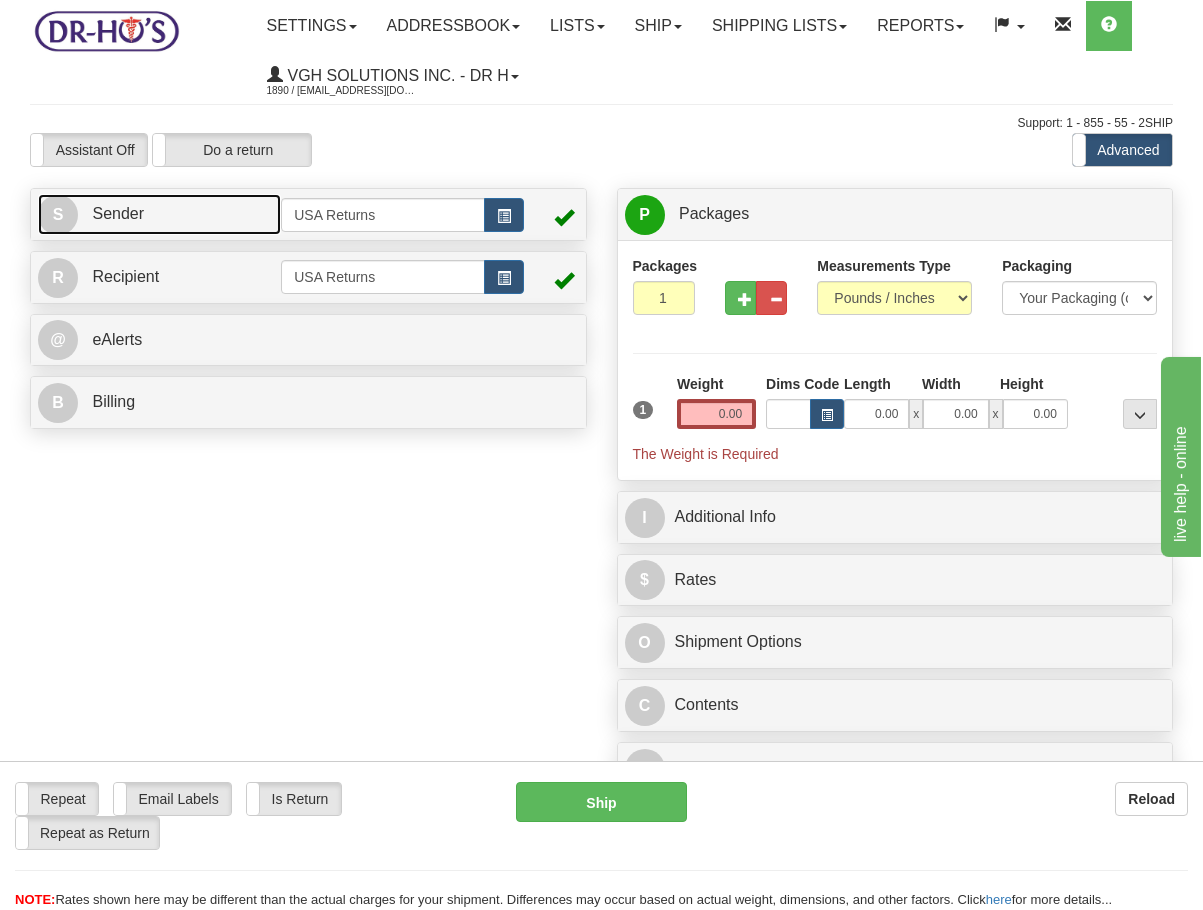 click on "S
Sender" at bounding box center (159, 214) 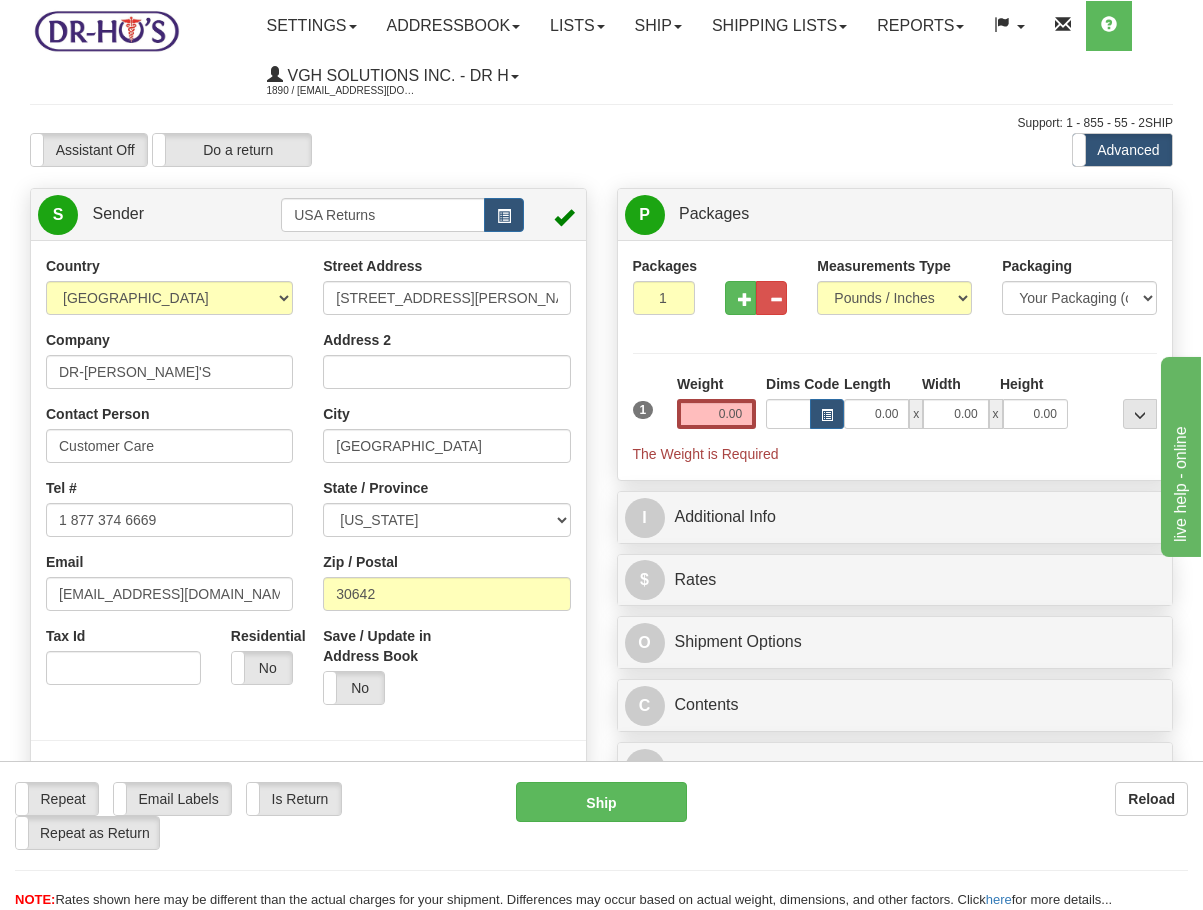 click on "Company
DR-[PERSON_NAME]'S" at bounding box center (169, 359) 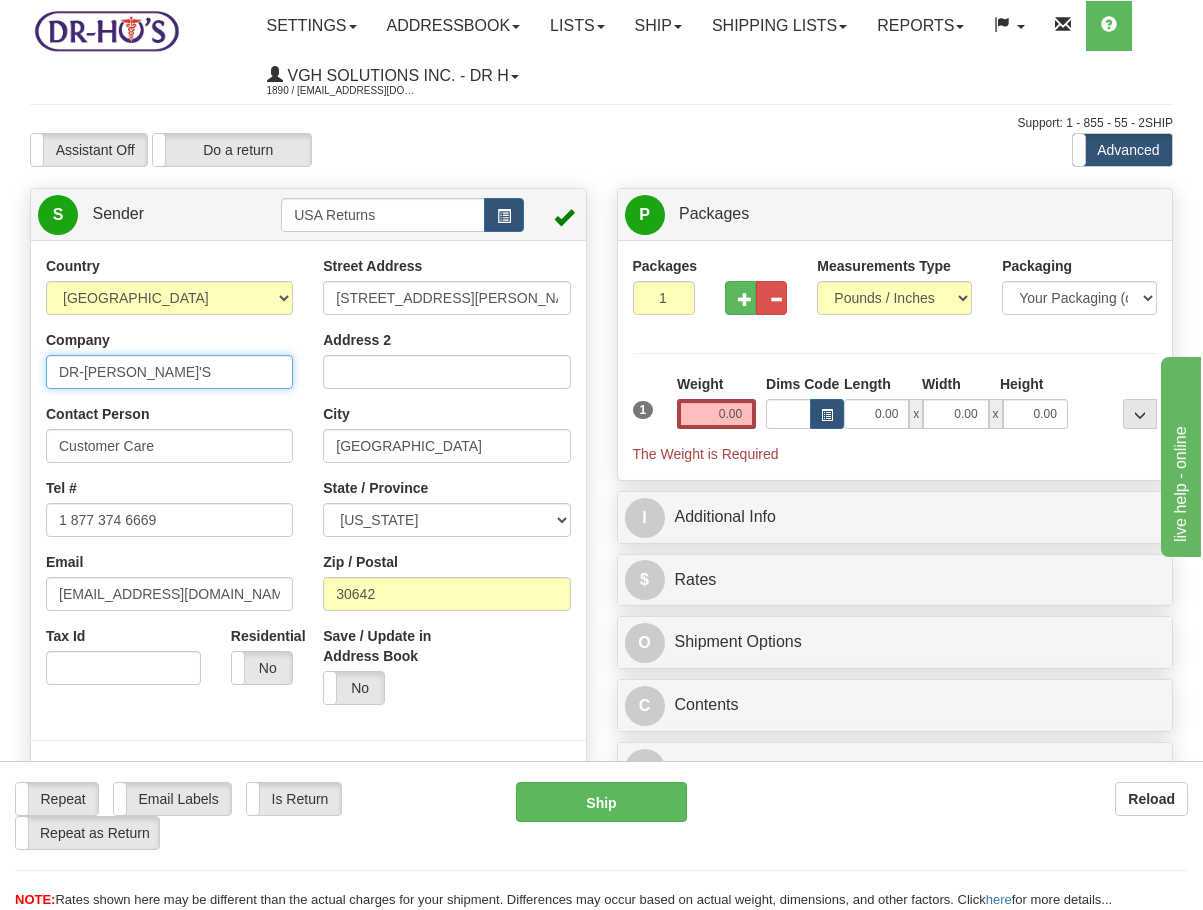 click on "DR-[PERSON_NAME]'S" at bounding box center (169, 372) 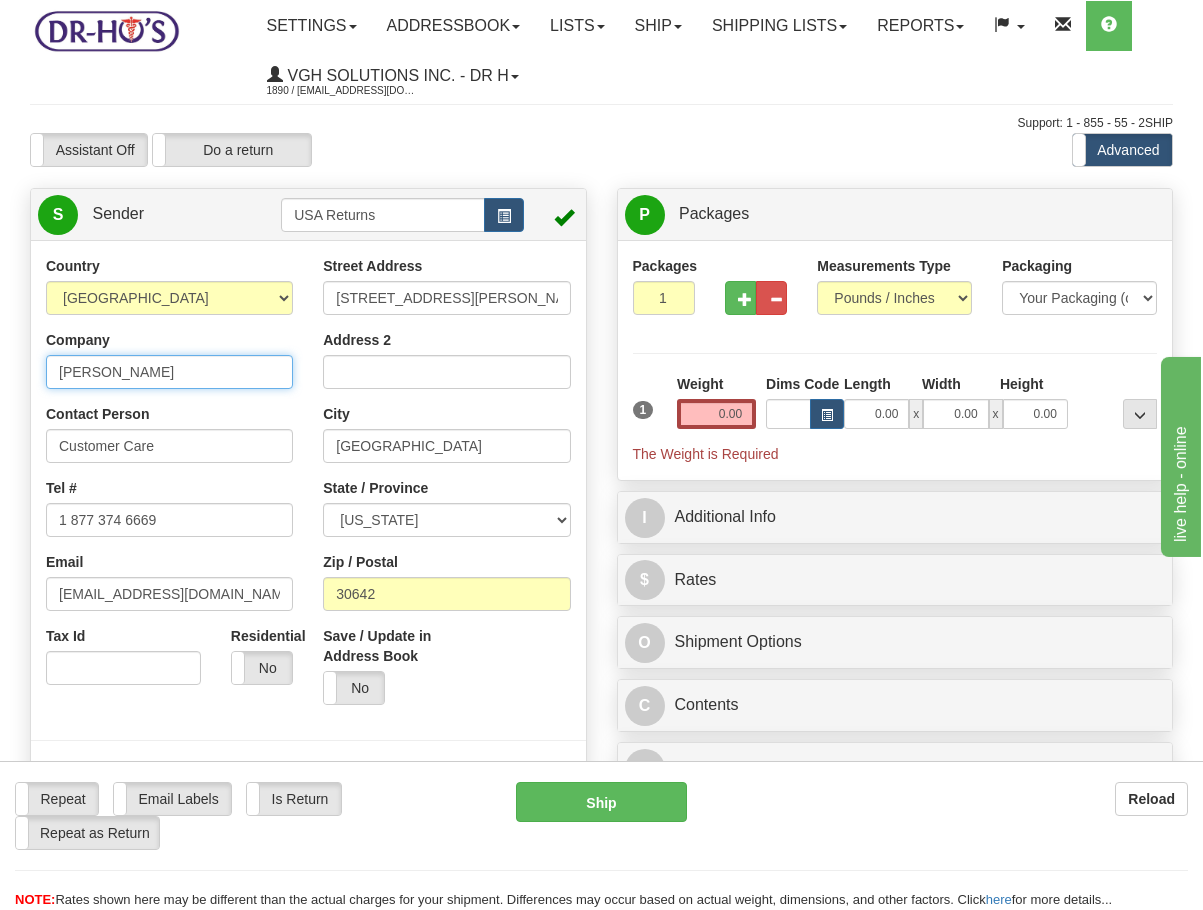 type on "[PERSON_NAME]" 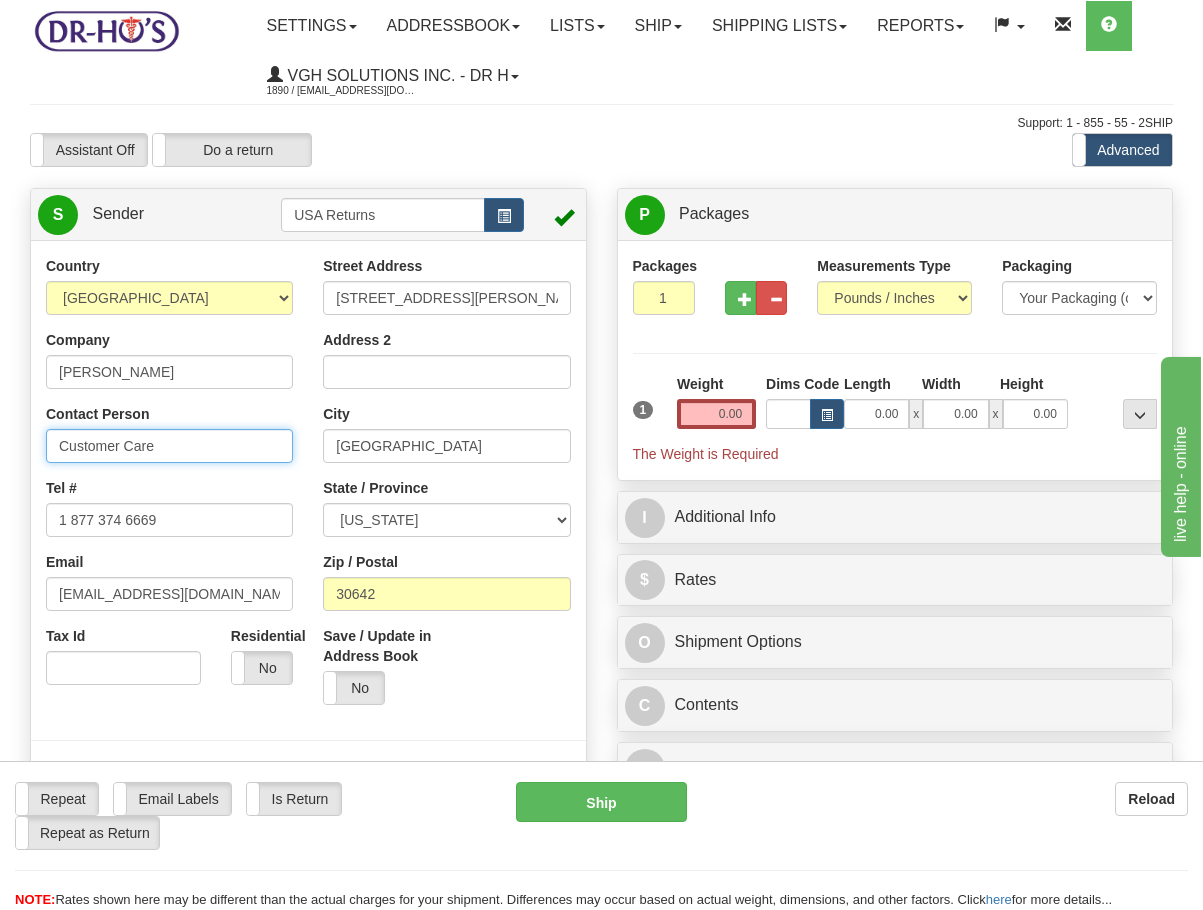 click on "Customer Care" at bounding box center (169, 446) 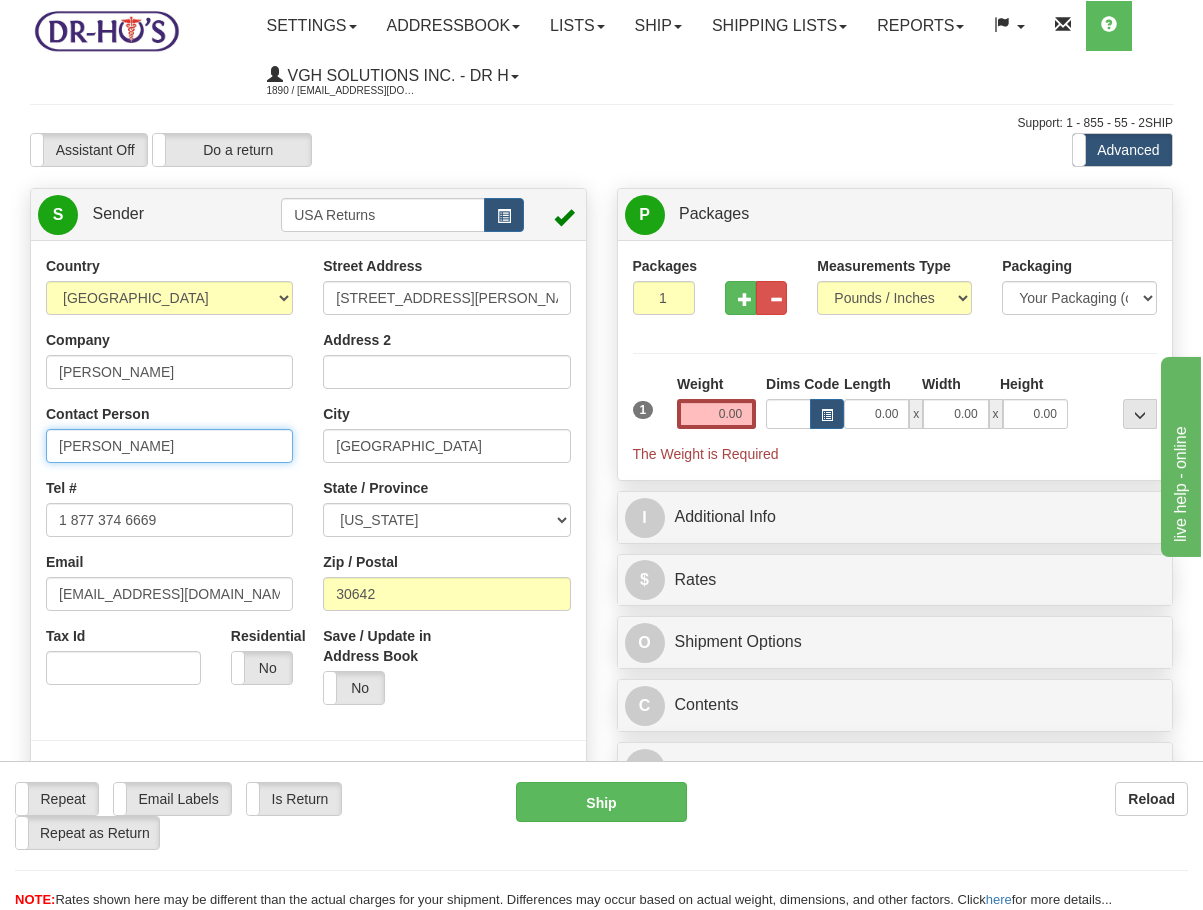 type on "[PERSON_NAME]" 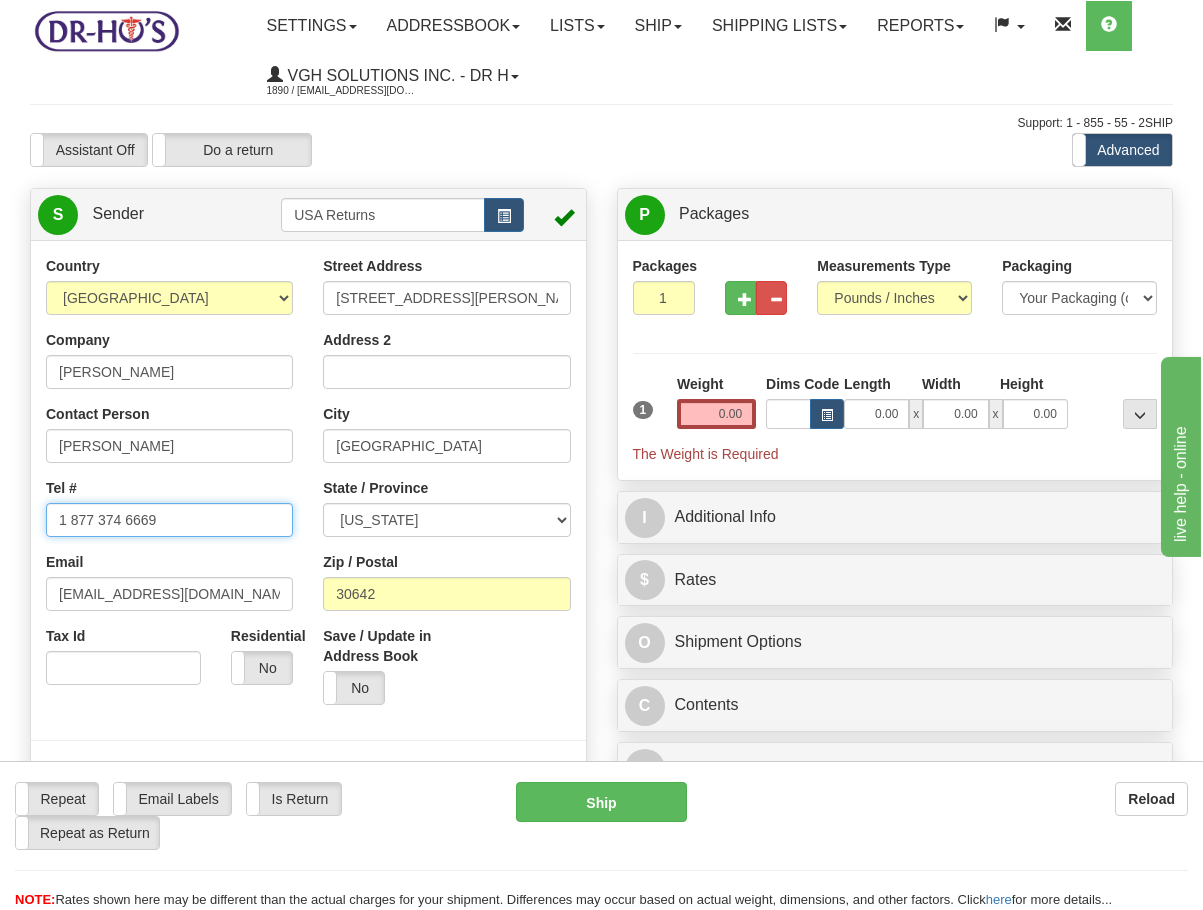 click on "1 877 374 6669" at bounding box center [169, 520] 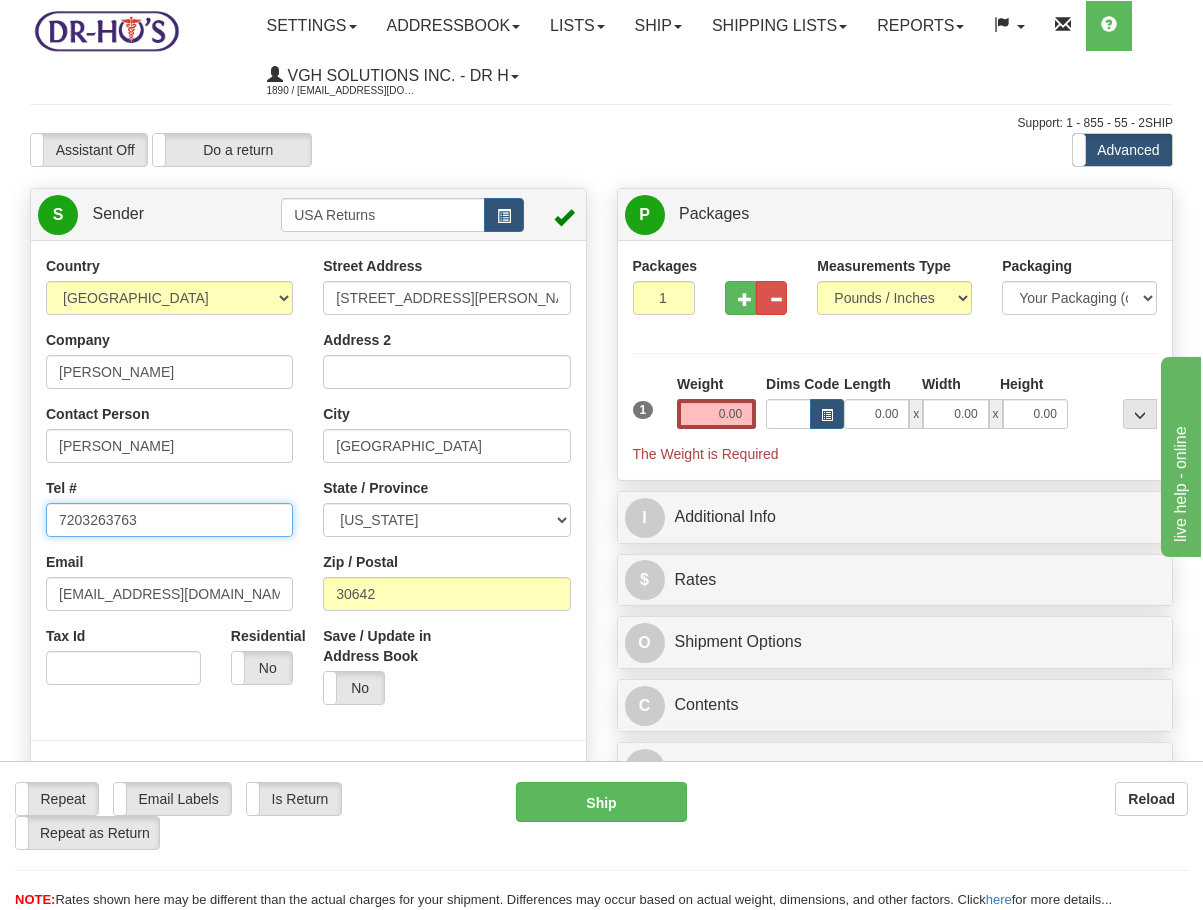 type on "7203263763" 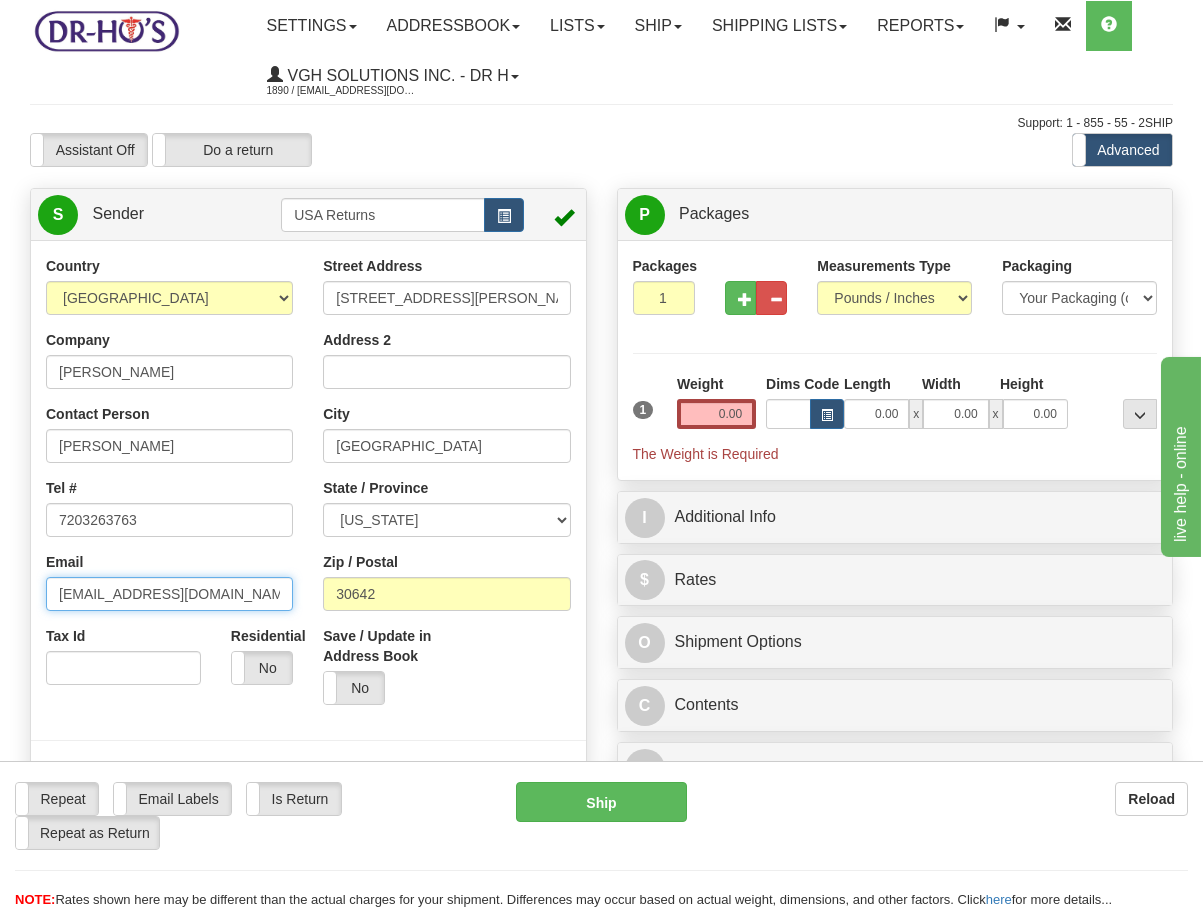 drag, startPoint x: 211, startPoint y: 602, endPoint x: -144, endPoint y: 599, distance: 355.01266 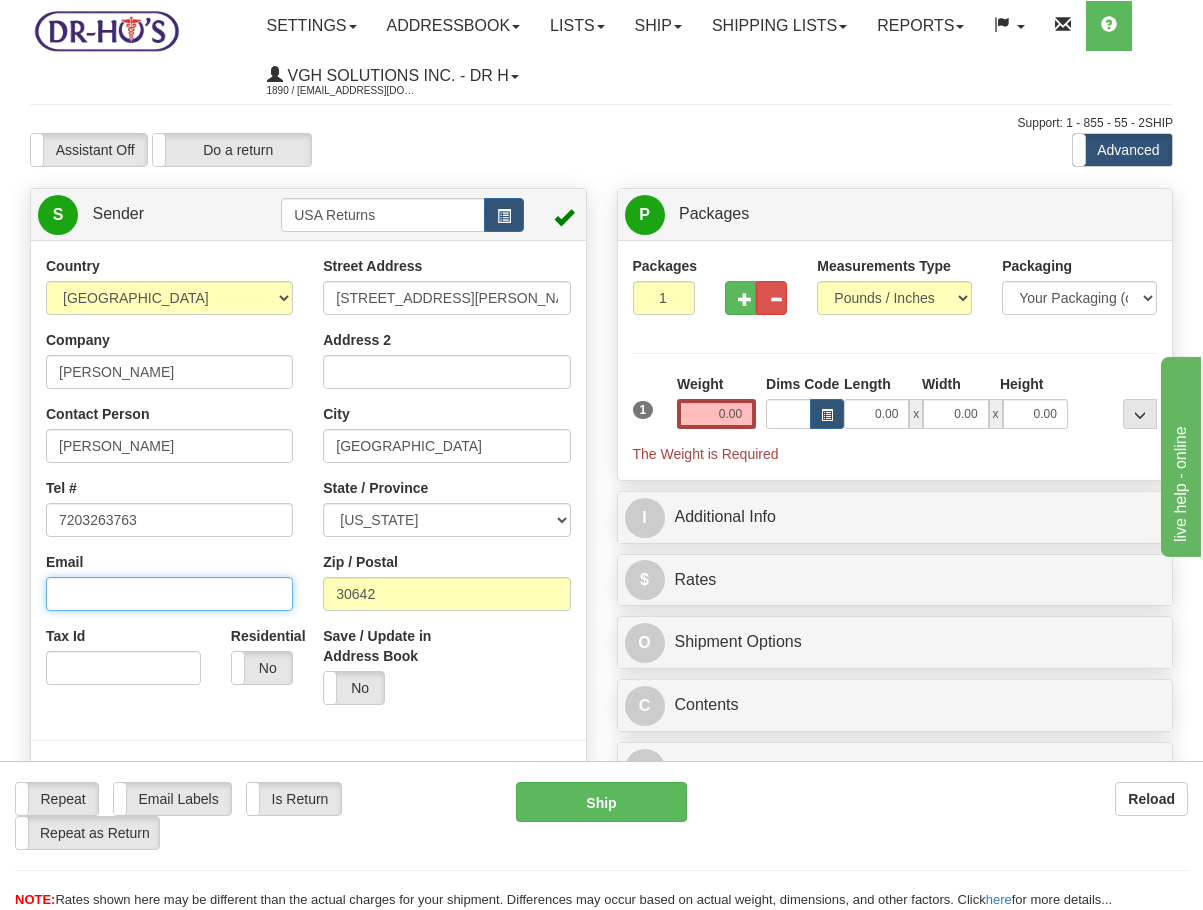 type 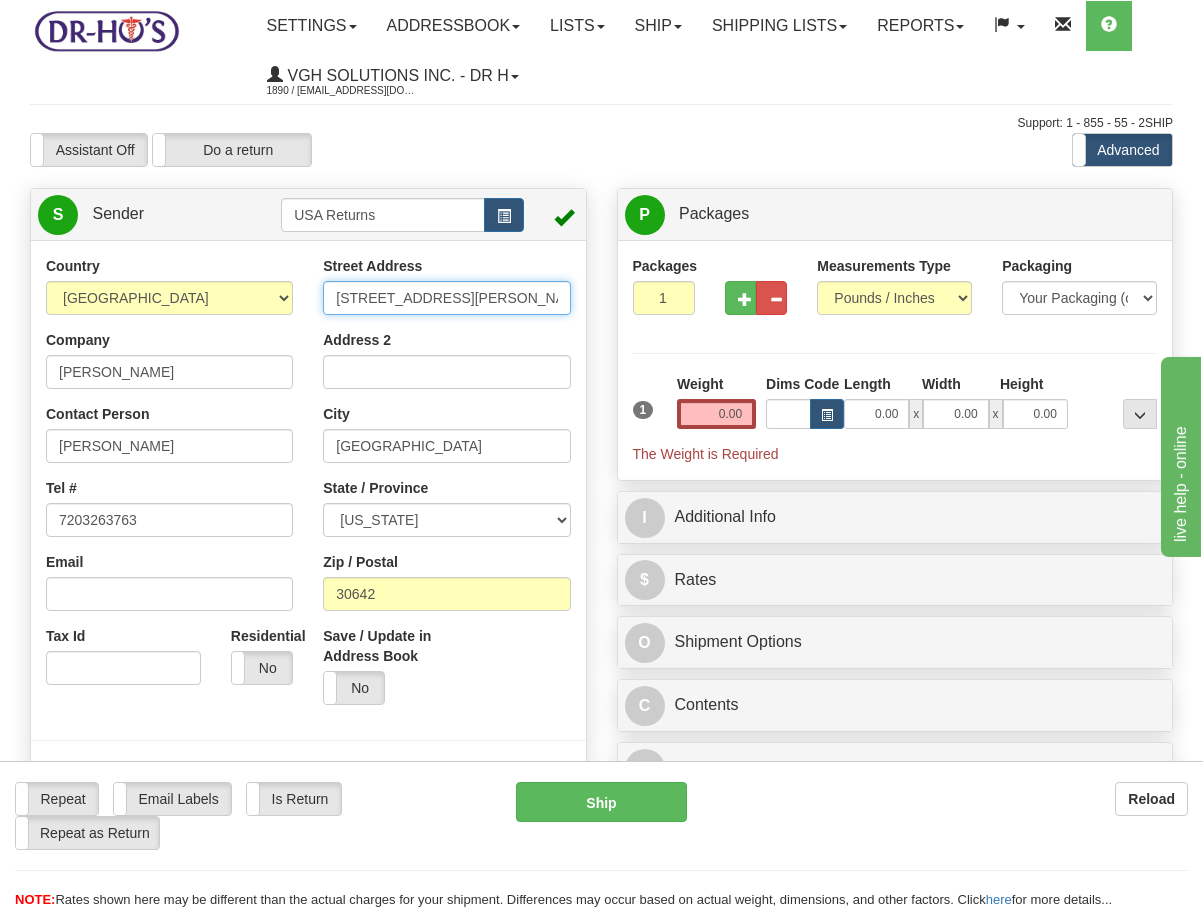 click on "[STREET_ADDRESS][PERSON_NAME]" at bounding box center (446, 298) 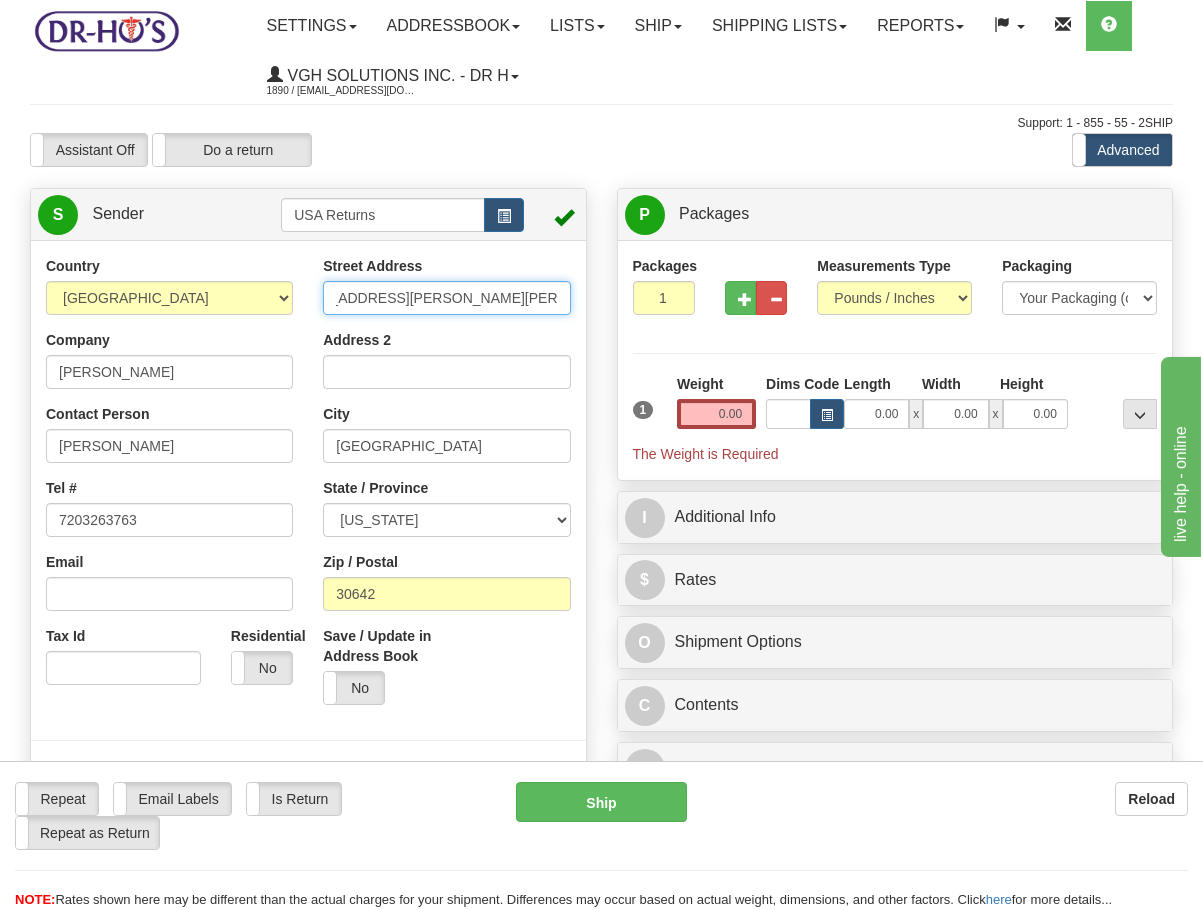 click on "[STREET_ADDRESS][PERSON_NAME][PERSON_NAME]" at bounding box center [446, 298] 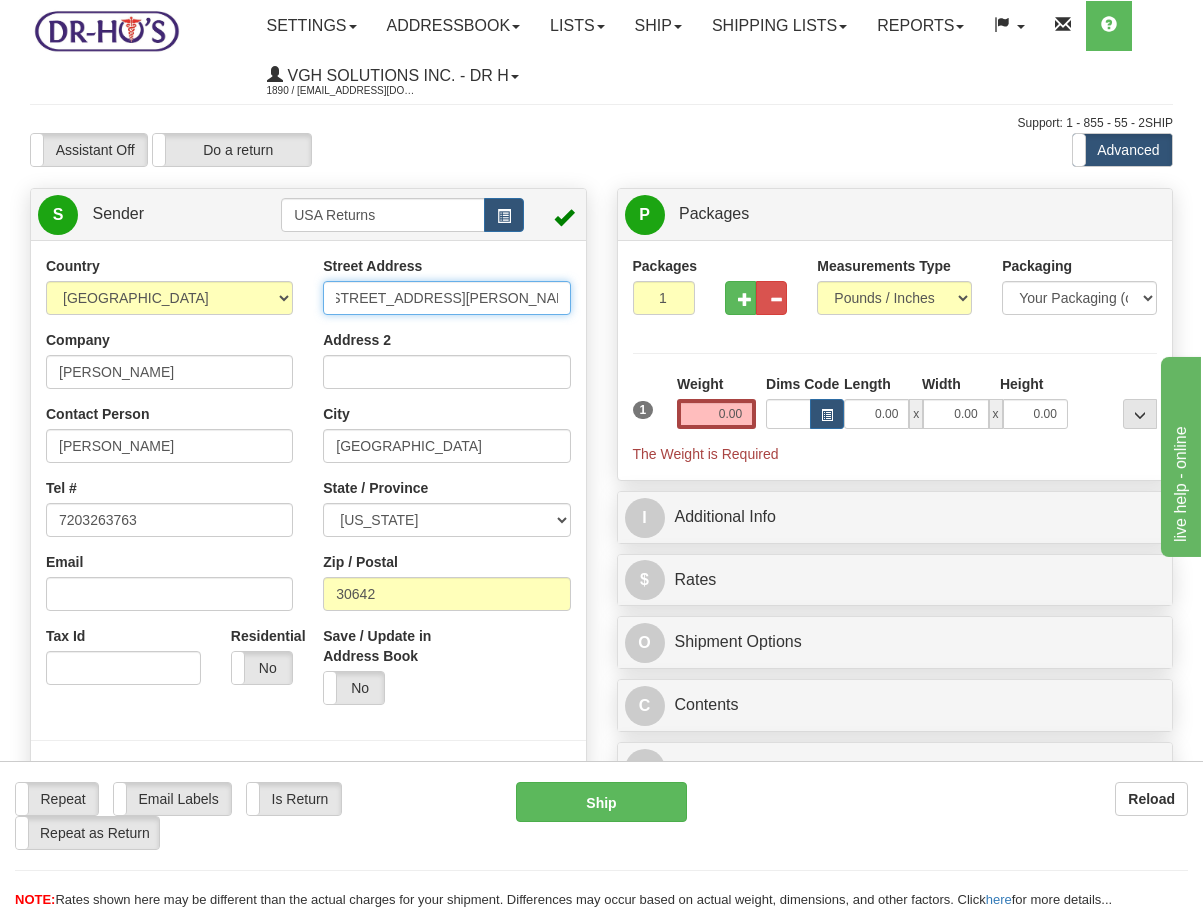 scroll, scrollTop: 0, scrollLeft: 5, axis: horizontal 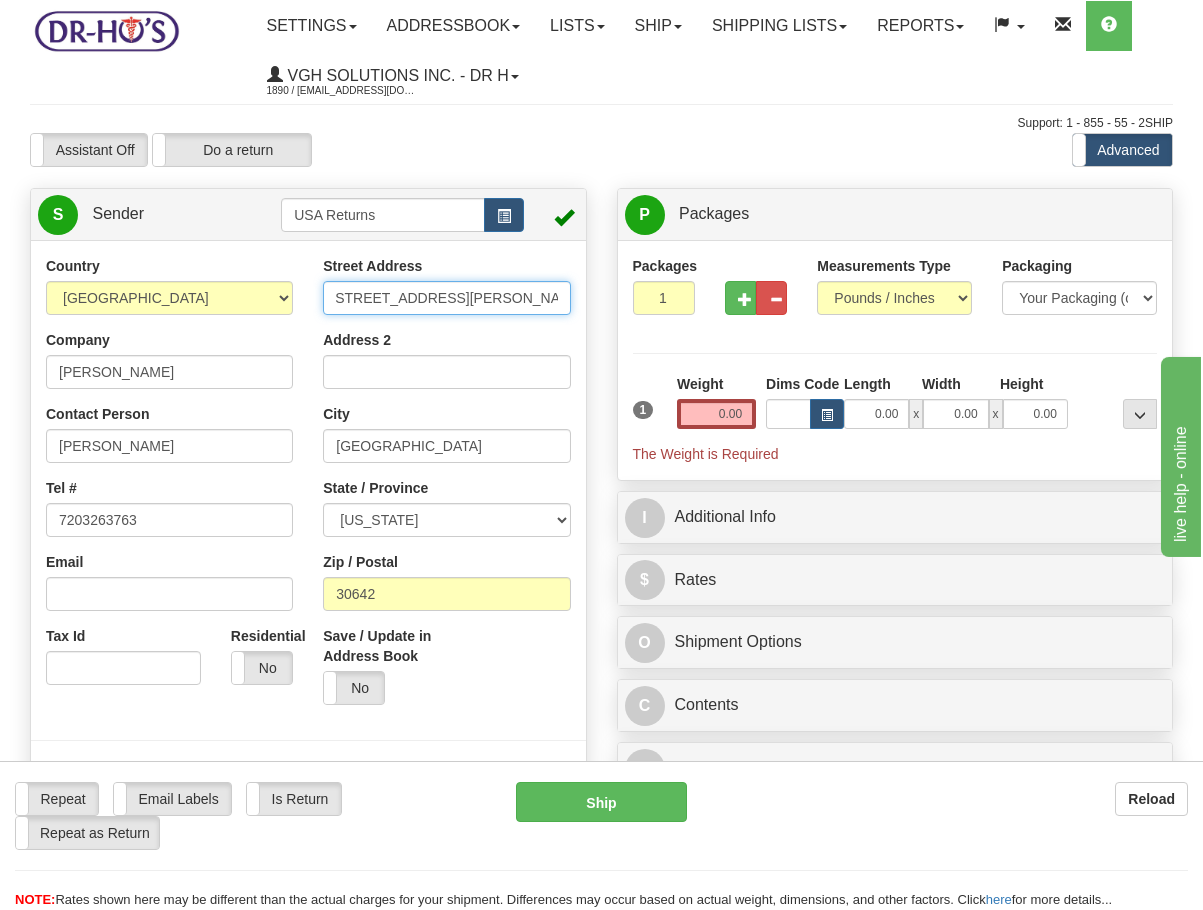 type on "[STREET_ADDRESS][PERSON_NAME][PERSON_NAME]" 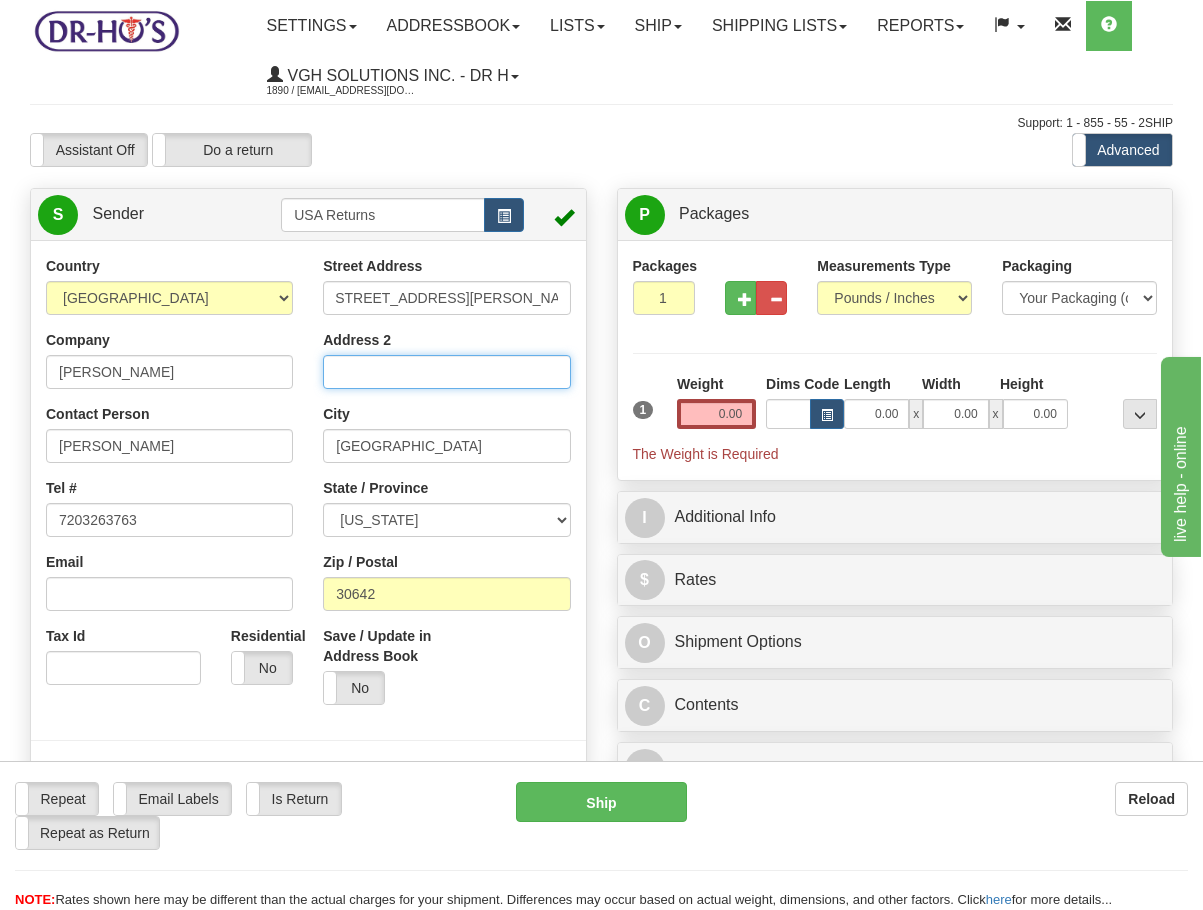 click on "Address 2" at bounding box center [446, 372] 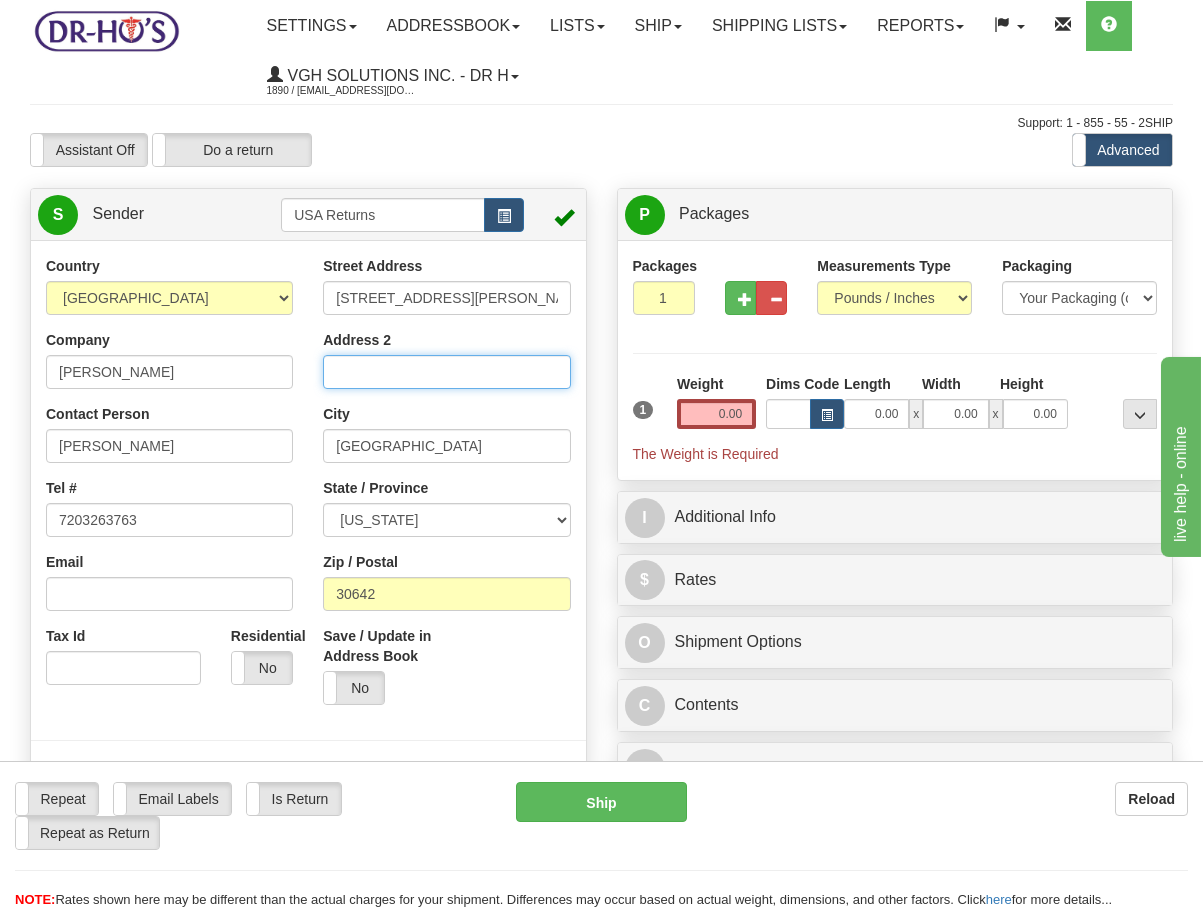 paste on "Unit 368" 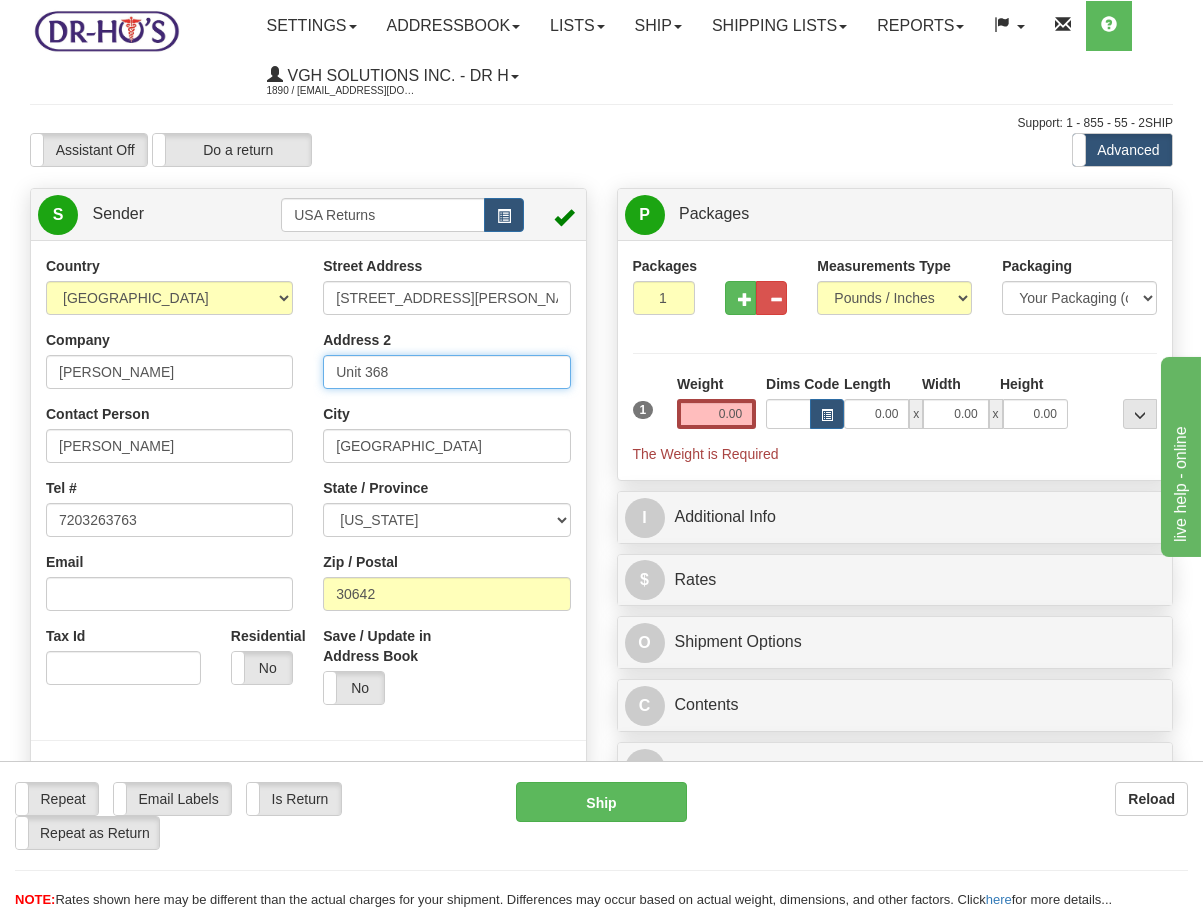 type on "Unit 368" 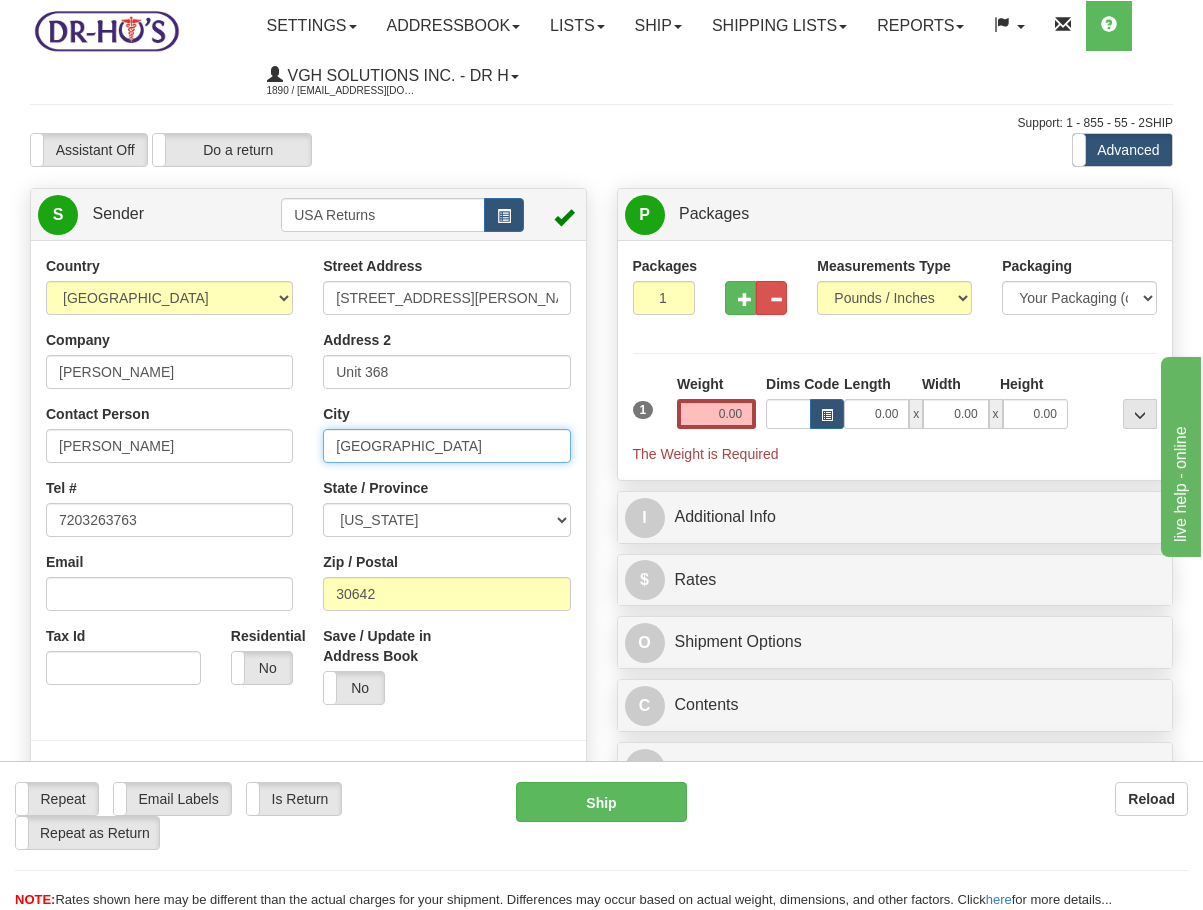 click on "[GEOGRAPHIC_DATA]" at bounding box center [446, 446] 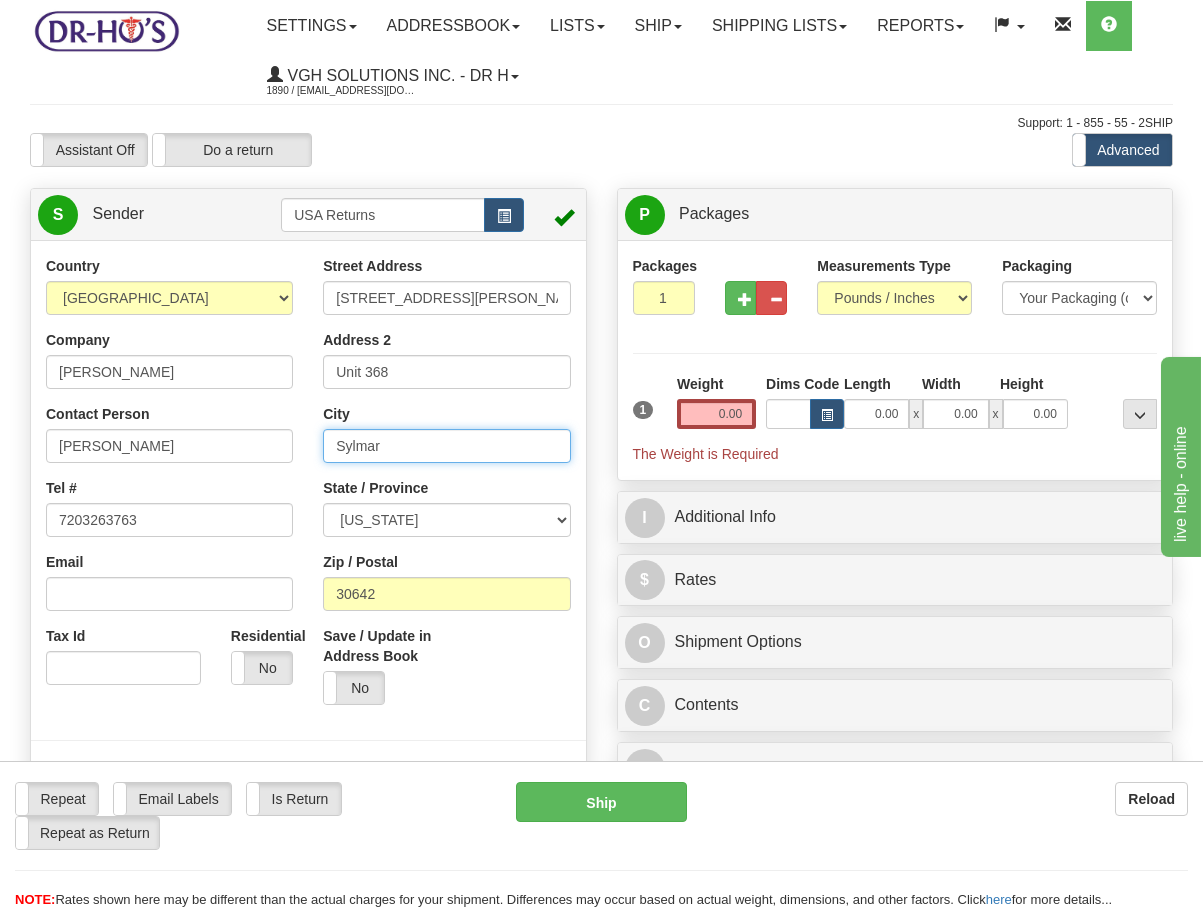 type on "Sylmar" 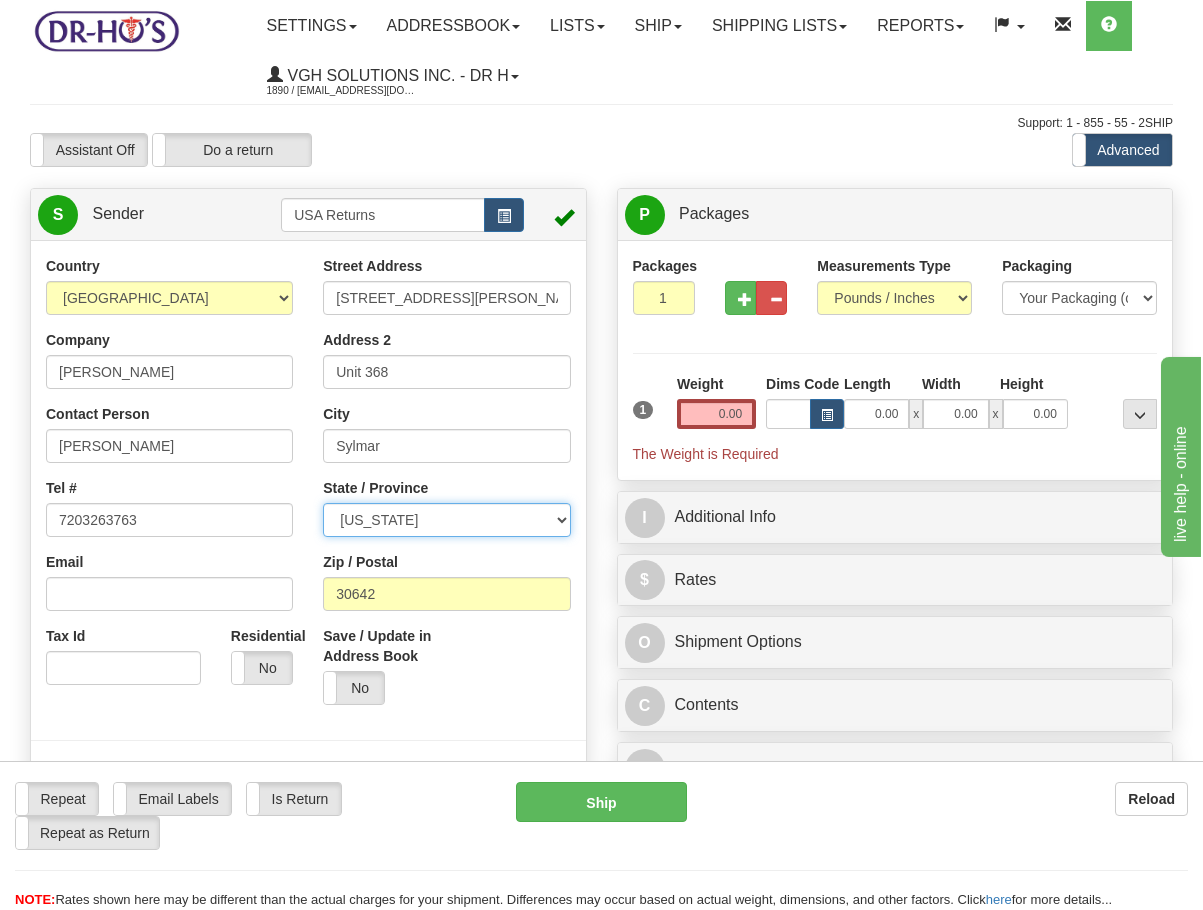 click on "[US_STATE] [US_STATE] [US_STATE] [US_STATE] Armed Forces America Armed Forces Europe Armed Forces Pacific [US_STATE] [US_STATE] [US_STATE] [US_STATE] [US_STATE][GEOGRAPHIC_DATA] [US_STATE] [US_STATE] [US_STATE] [US_STATE] [US_STATE] [US_STATE] [US_STATE] [US_STATE] [US_STATE] [US_STATE] [US_STATE] [US_STATE] [US_STATE] [US_STATE] [US_STATE] [US_STATE] [US_STATE] [US_STATE] [US_STATE] [US_STATE] [US_STATE] [US_STATE] [US_STATE] [US_STATE] [US_STATE] [US_STATE] [US_STATE] [US_STATE] [US_STATE] [US_STATE] [US_STATE] [US_STATE] [US_STATE] [US_STATE] [US_STATE] [US_STATE] [US_STATE] [US_STATE] [US_STATE][PERSON_NAME][US_STATE] STATE [US_STATE] [US_STATE] [US_STATE]" at bounding box center (446, 520) 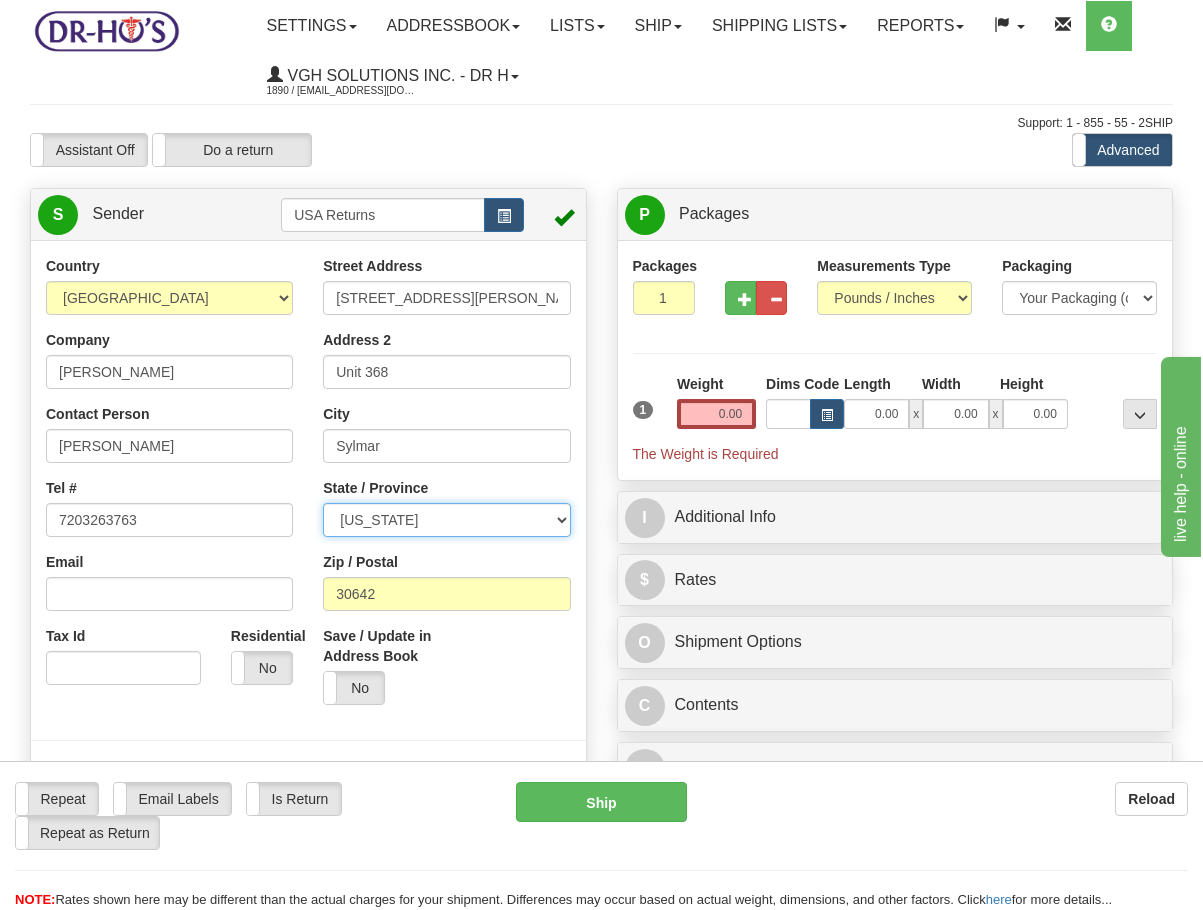 select on "CA" 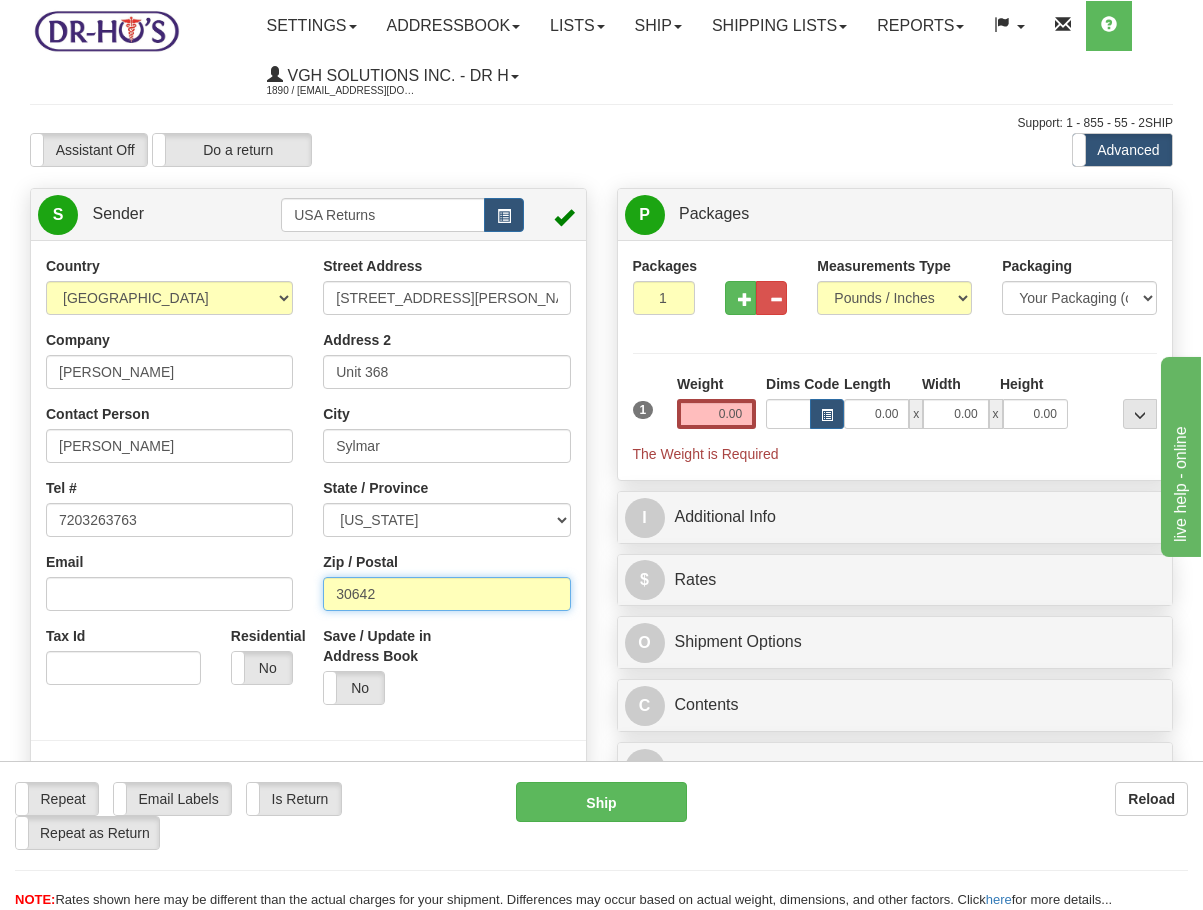 click on "30642" at bounding box center [446, 594] 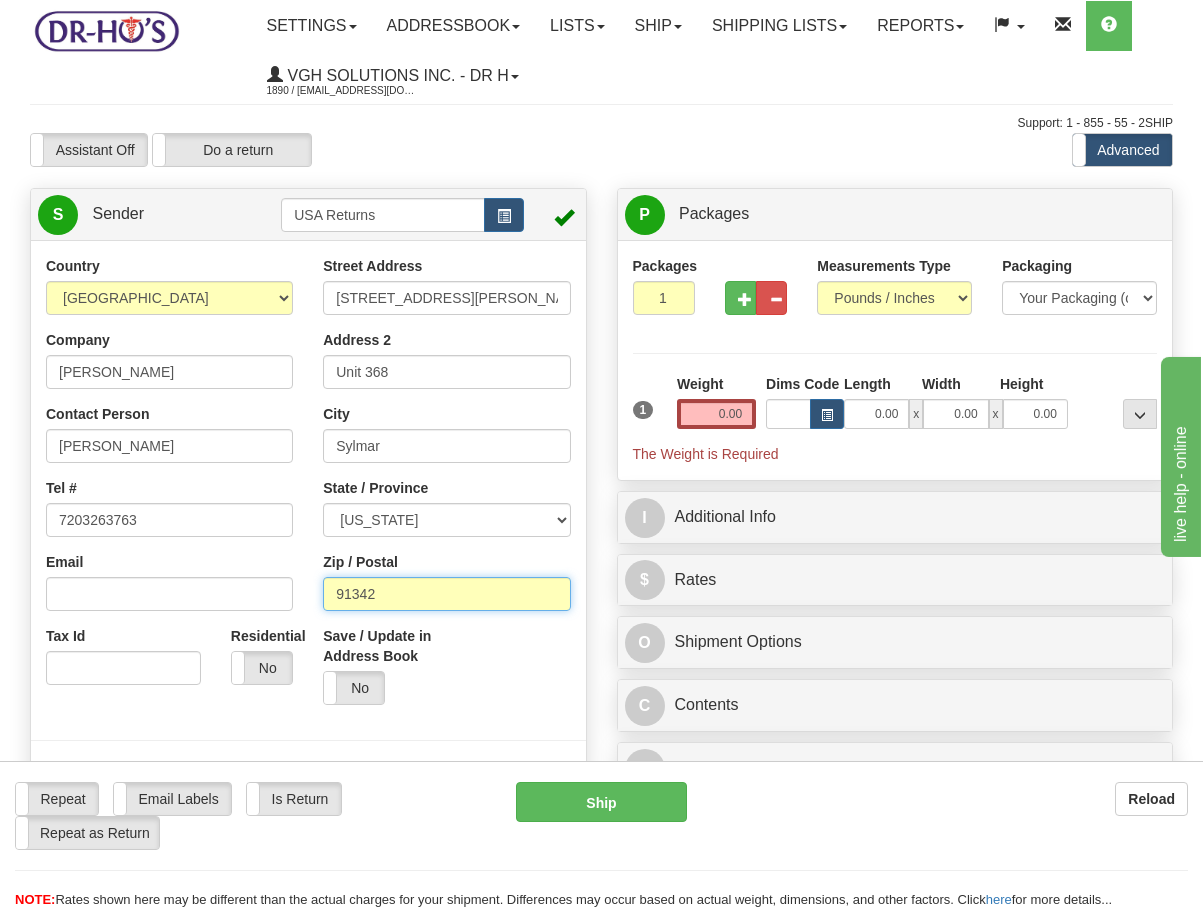 type on "91342" 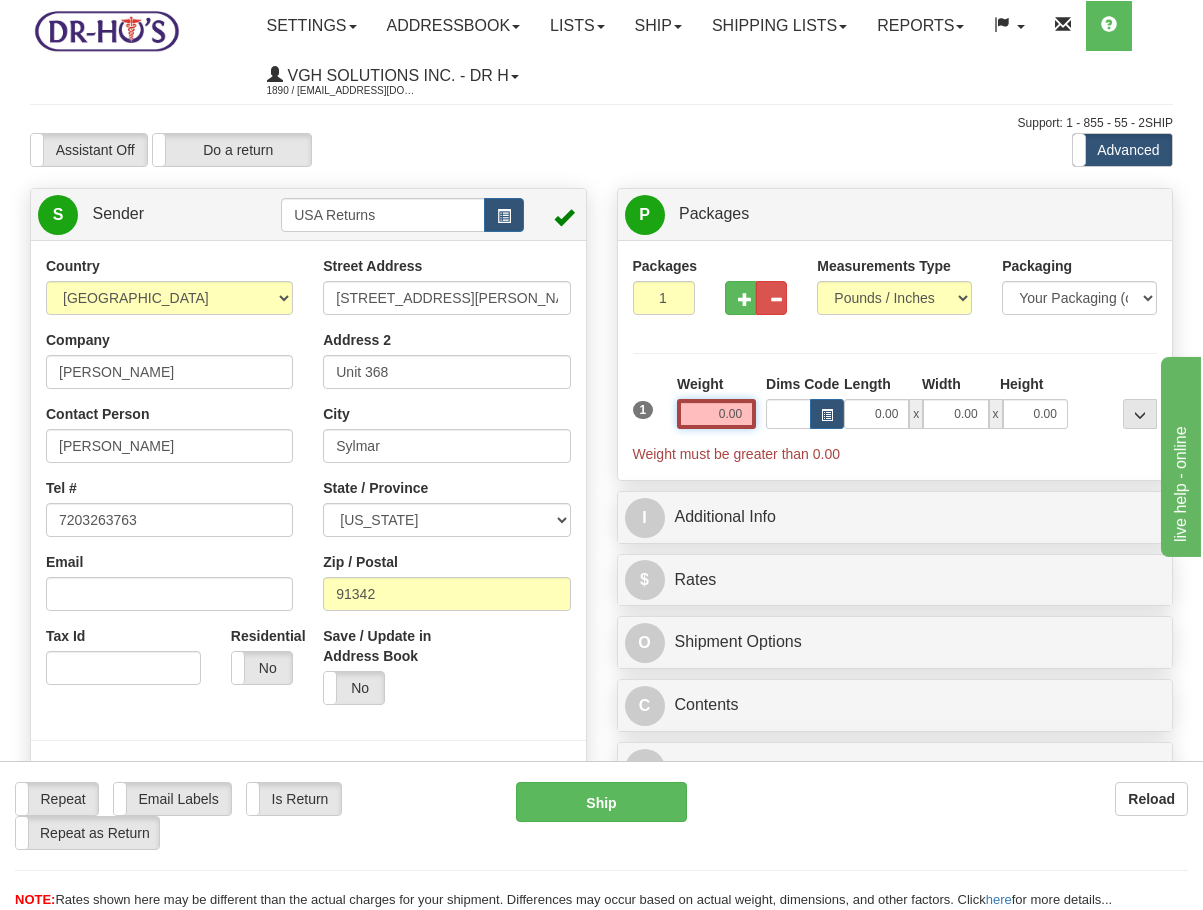 click on "0.00" at bounding box center [716, 414] 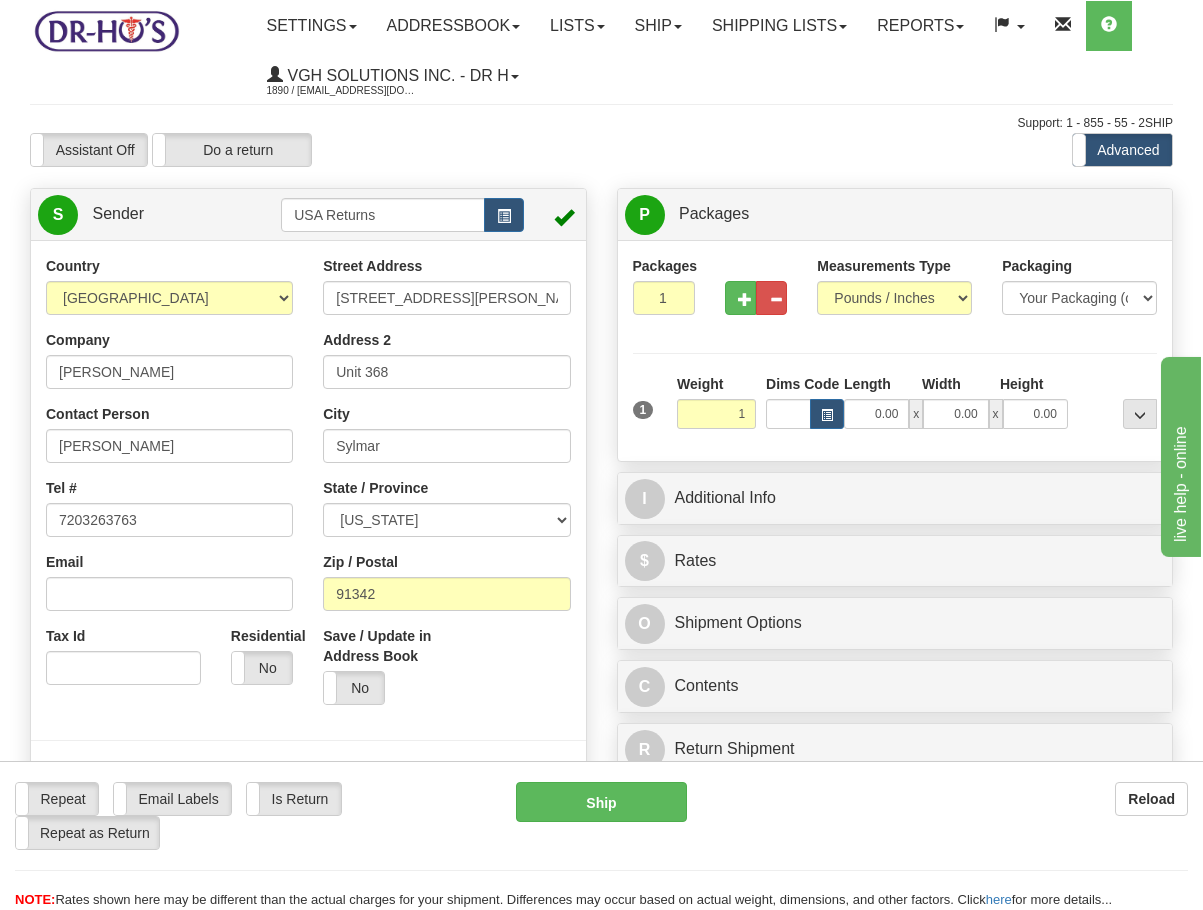 type on "1.00" 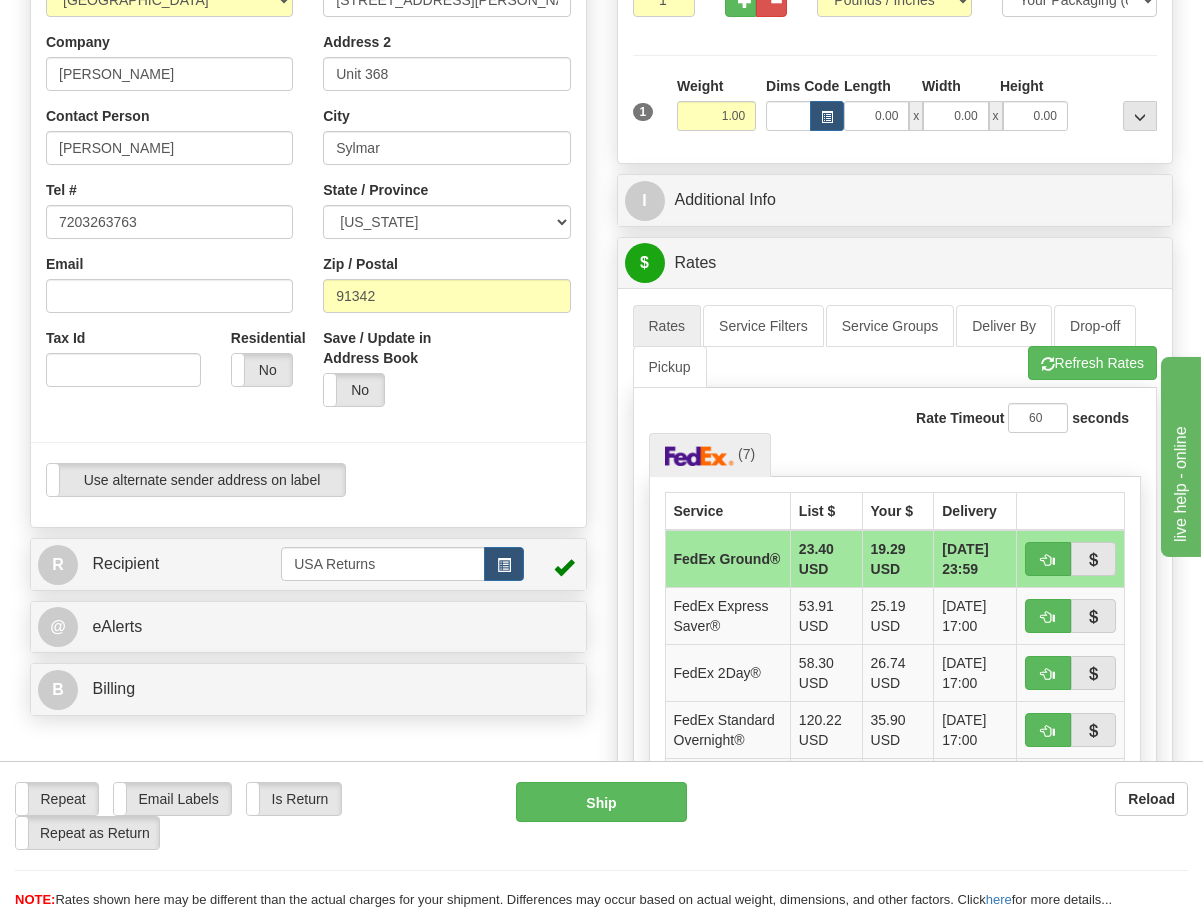 scroll, scrollTop: 100, scrollLeft: 0, axis: vertical 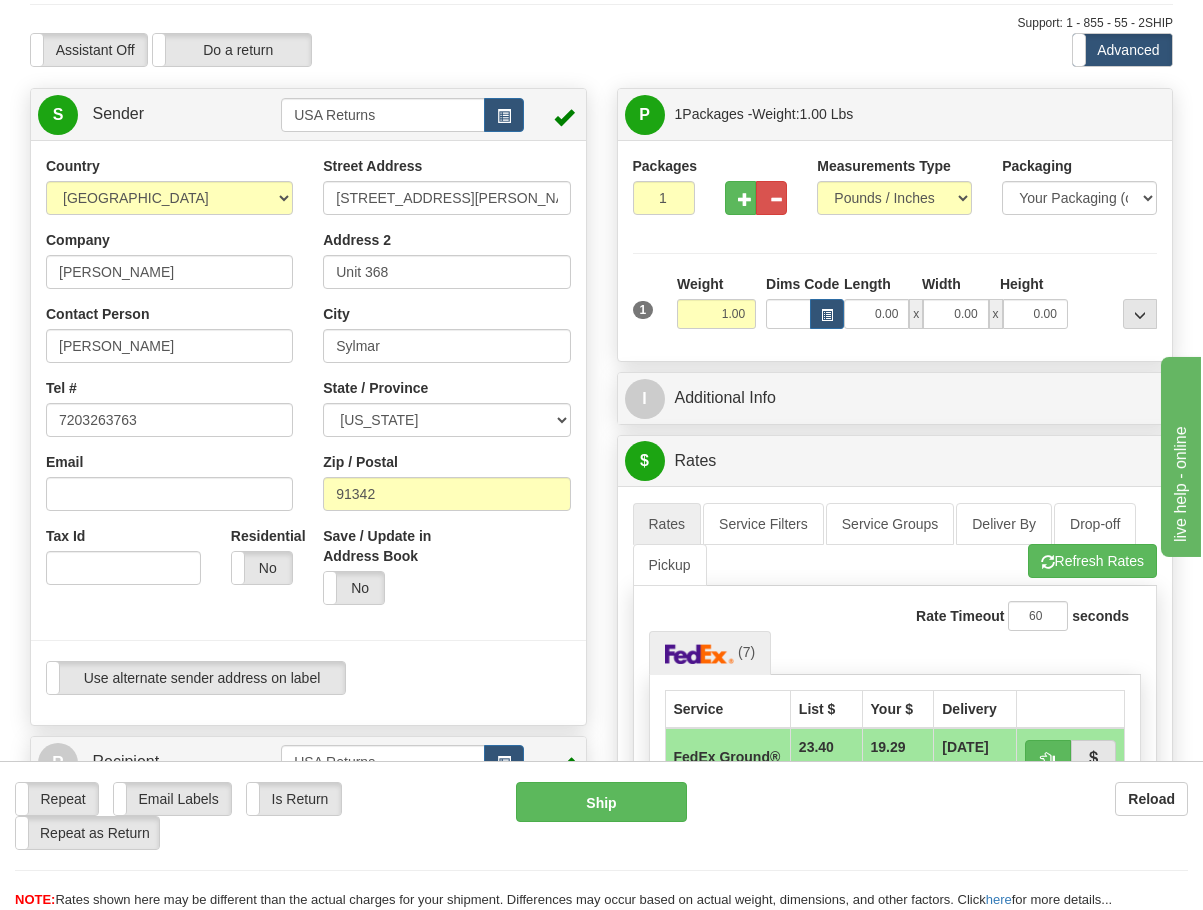 click on "I Additional Info" at bounding box center [895, 398] 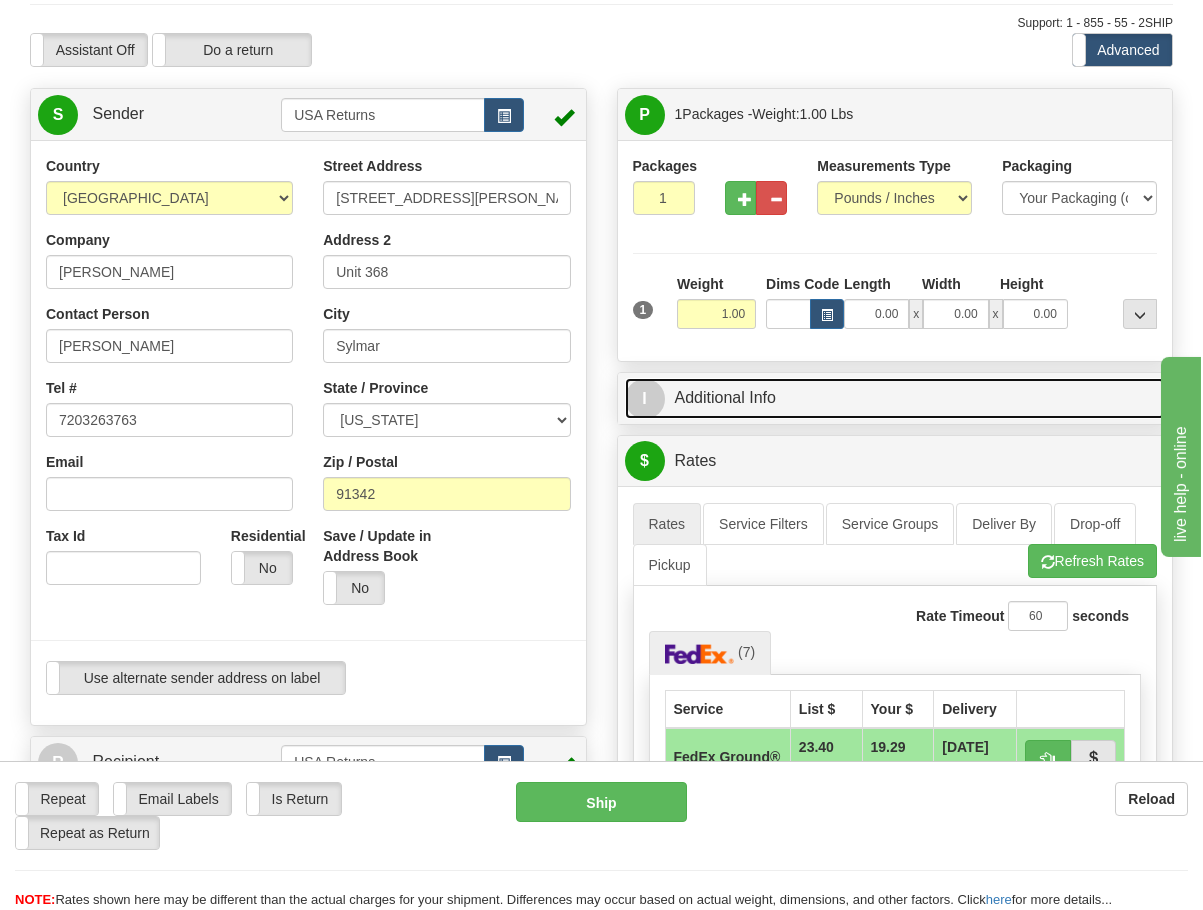 click on "I Additional Info" at bounding box center [895, 398] 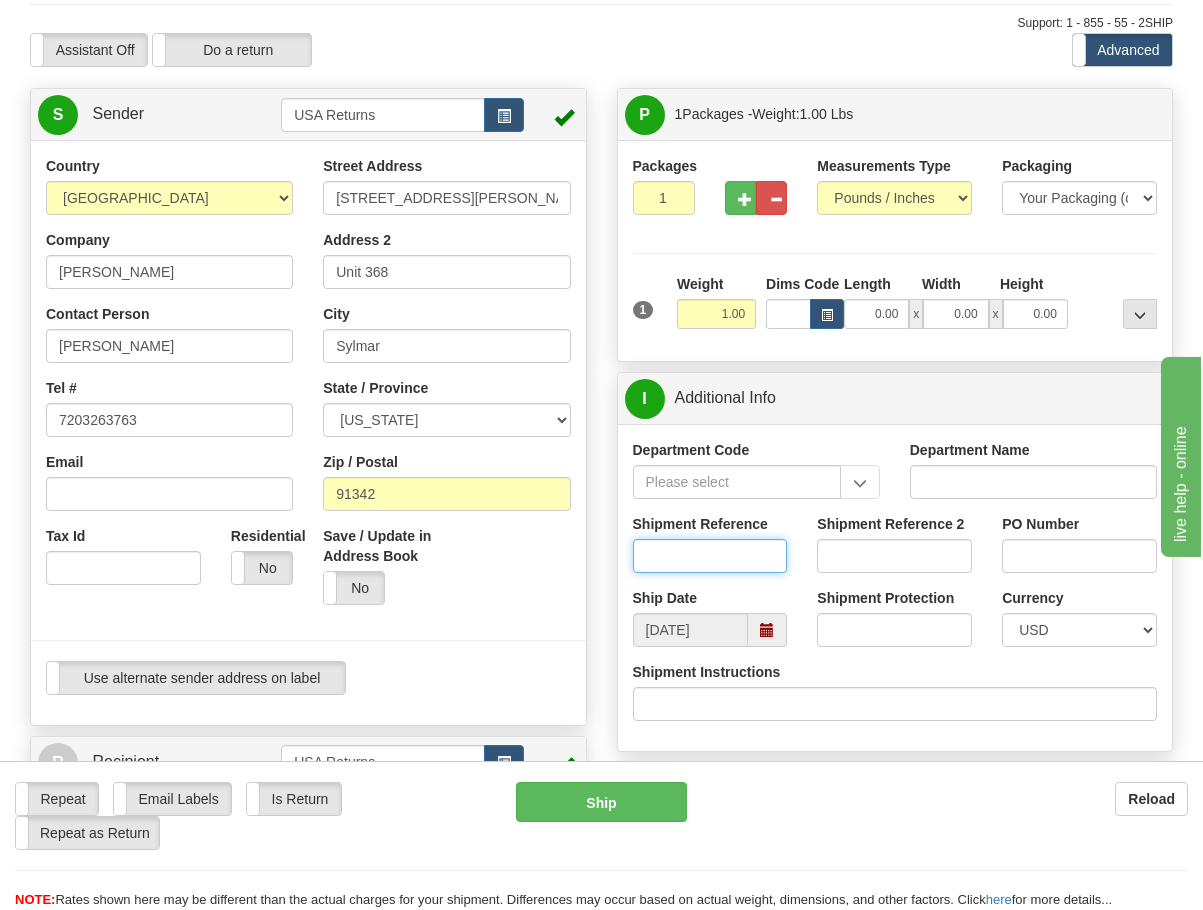click on "Shipment Reference" at bounding box center [710, 556] 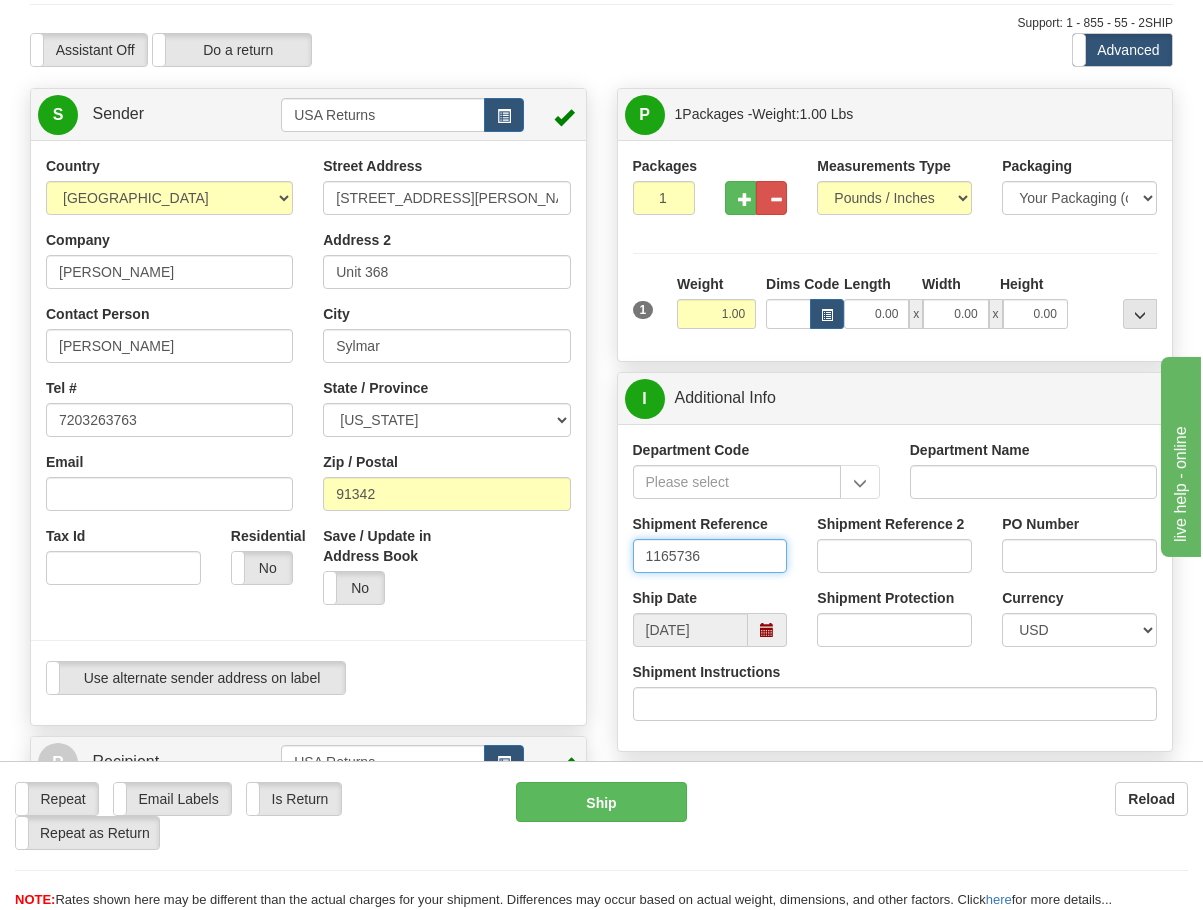 type on "1165736" 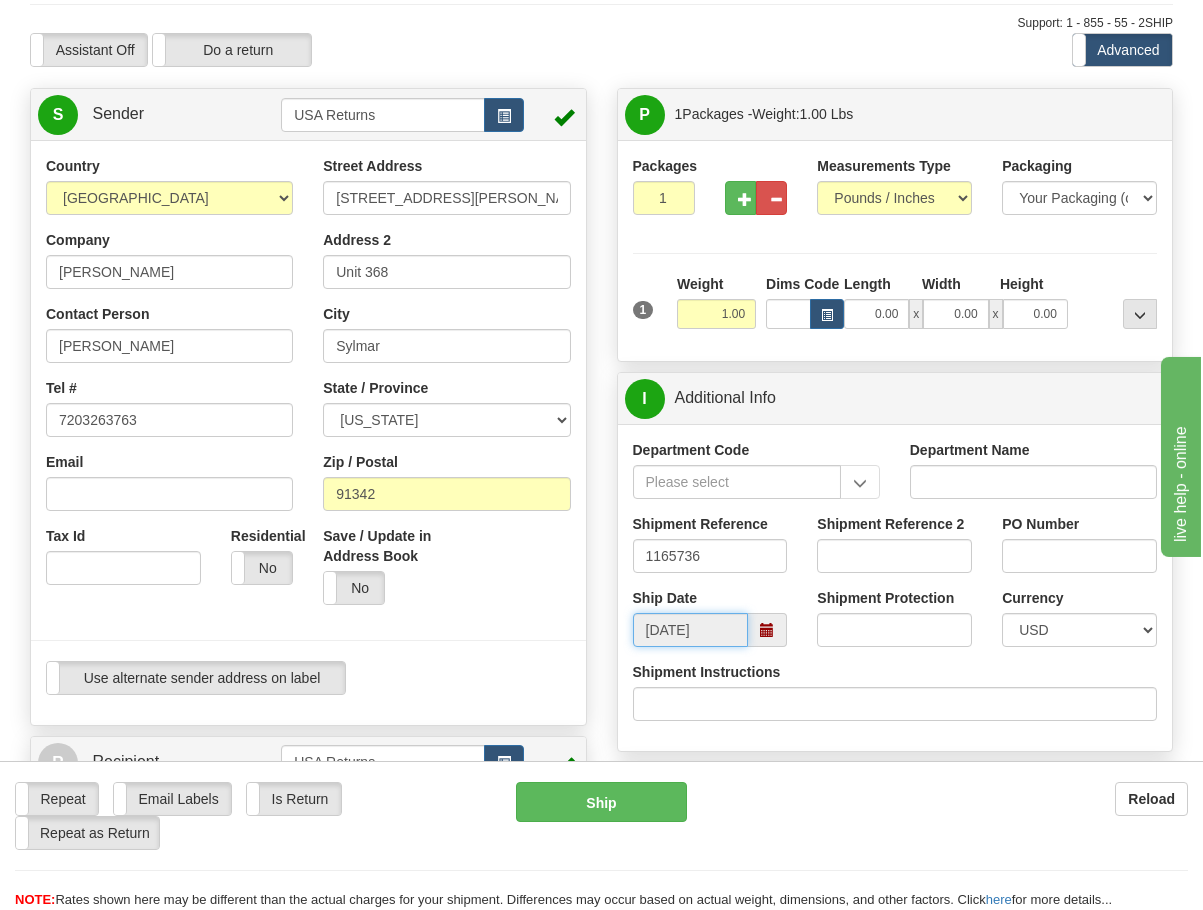 click on "[DATE]" at bounding box center [691, 630] 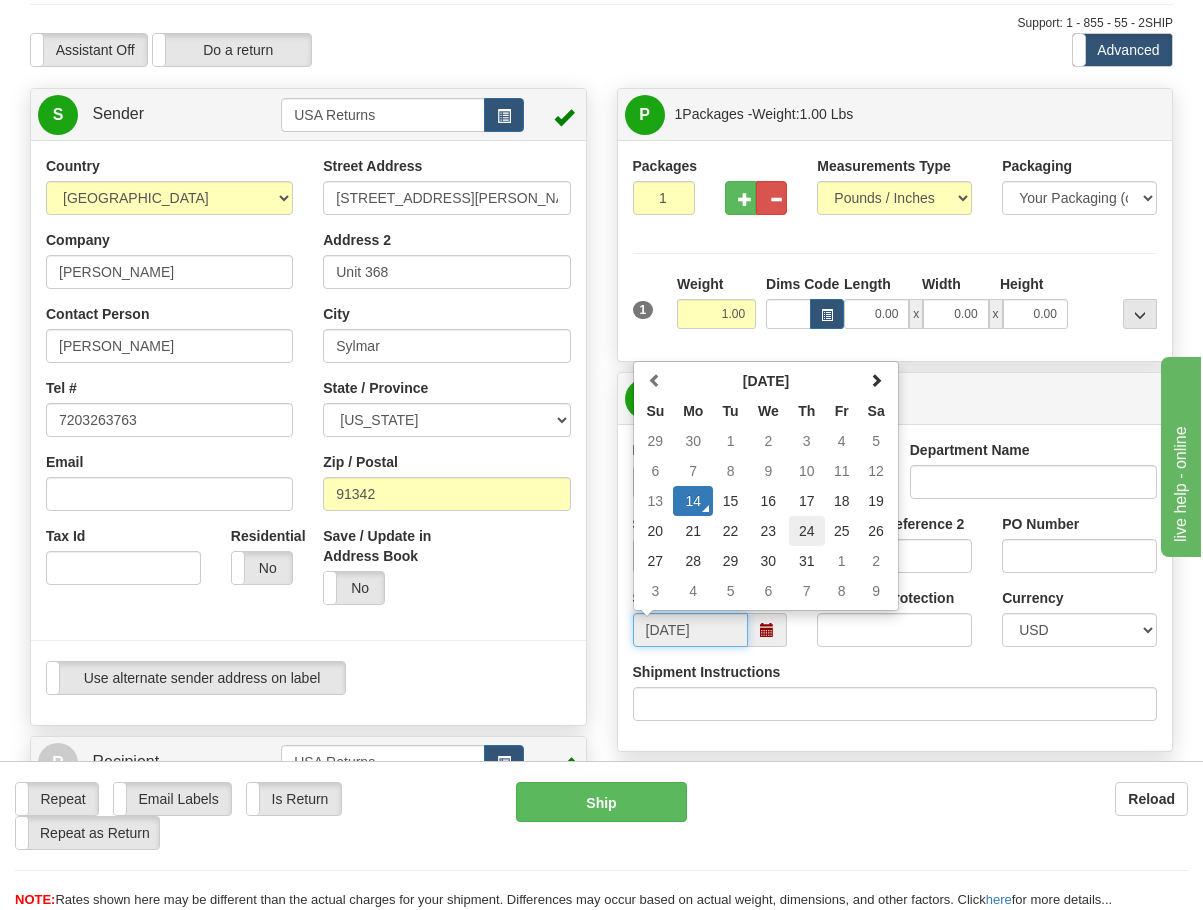 click on "24" at bounding box center [807, 531] 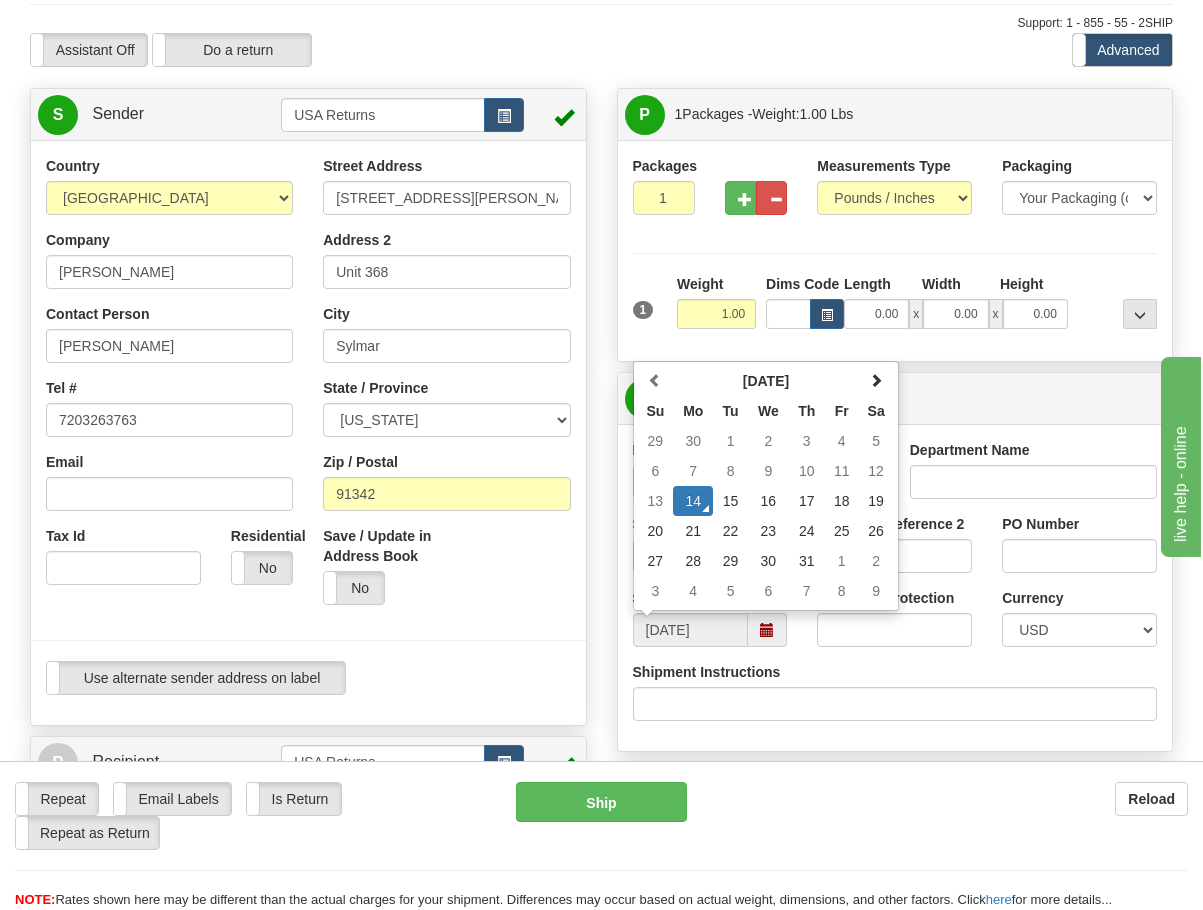 type on "[DATE]" 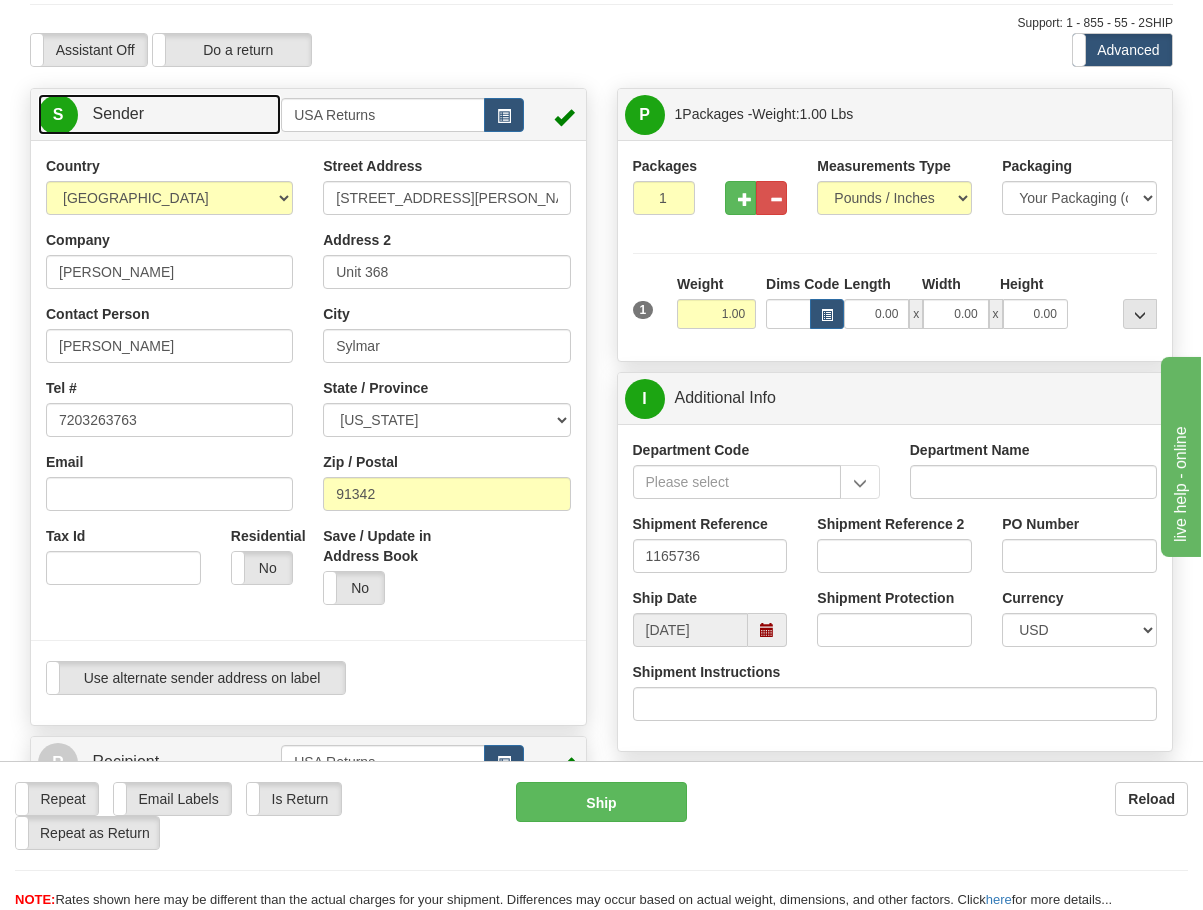 click on "S
Sender" at bounding box center (159, 114) 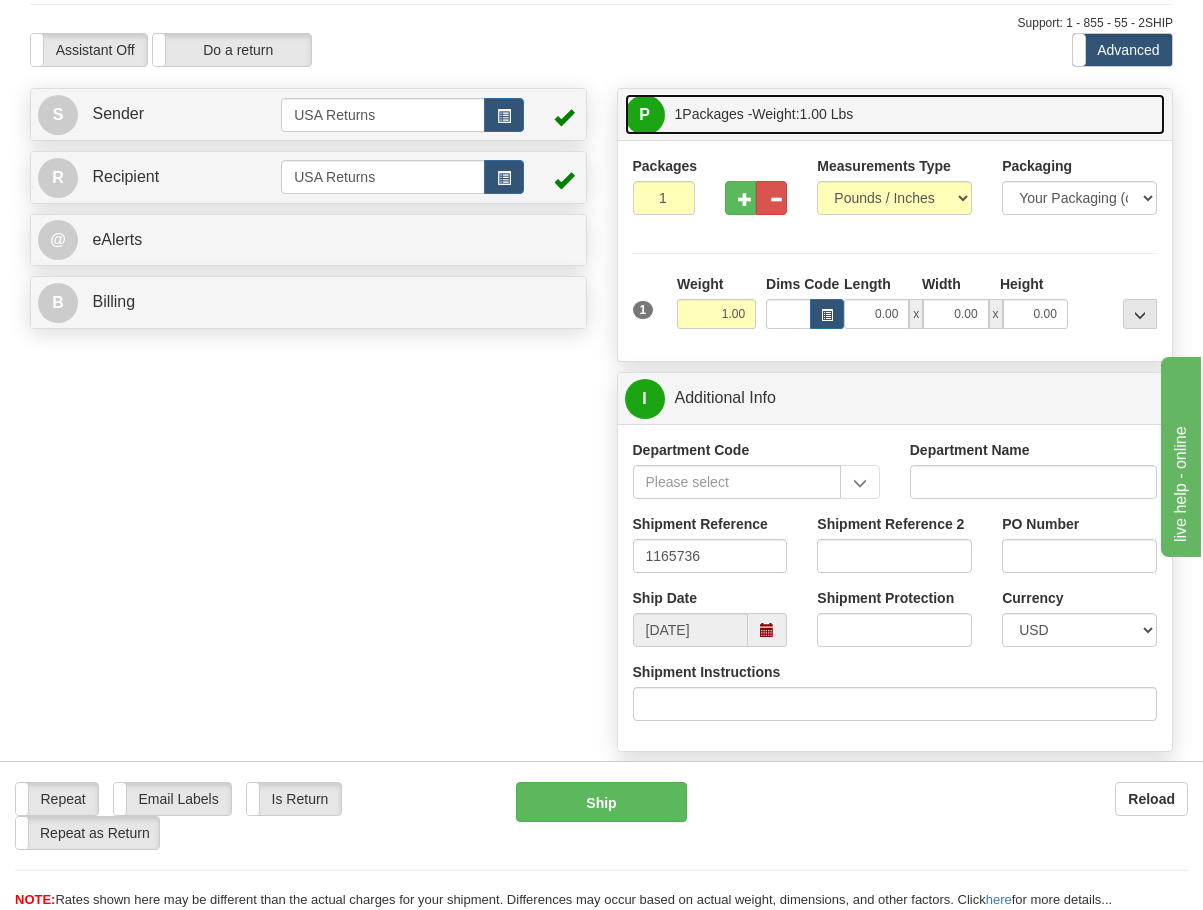 click on "P
Packages
1
Packages -
Weight:  1.00   Lbs" at bounding box center (895, 114) 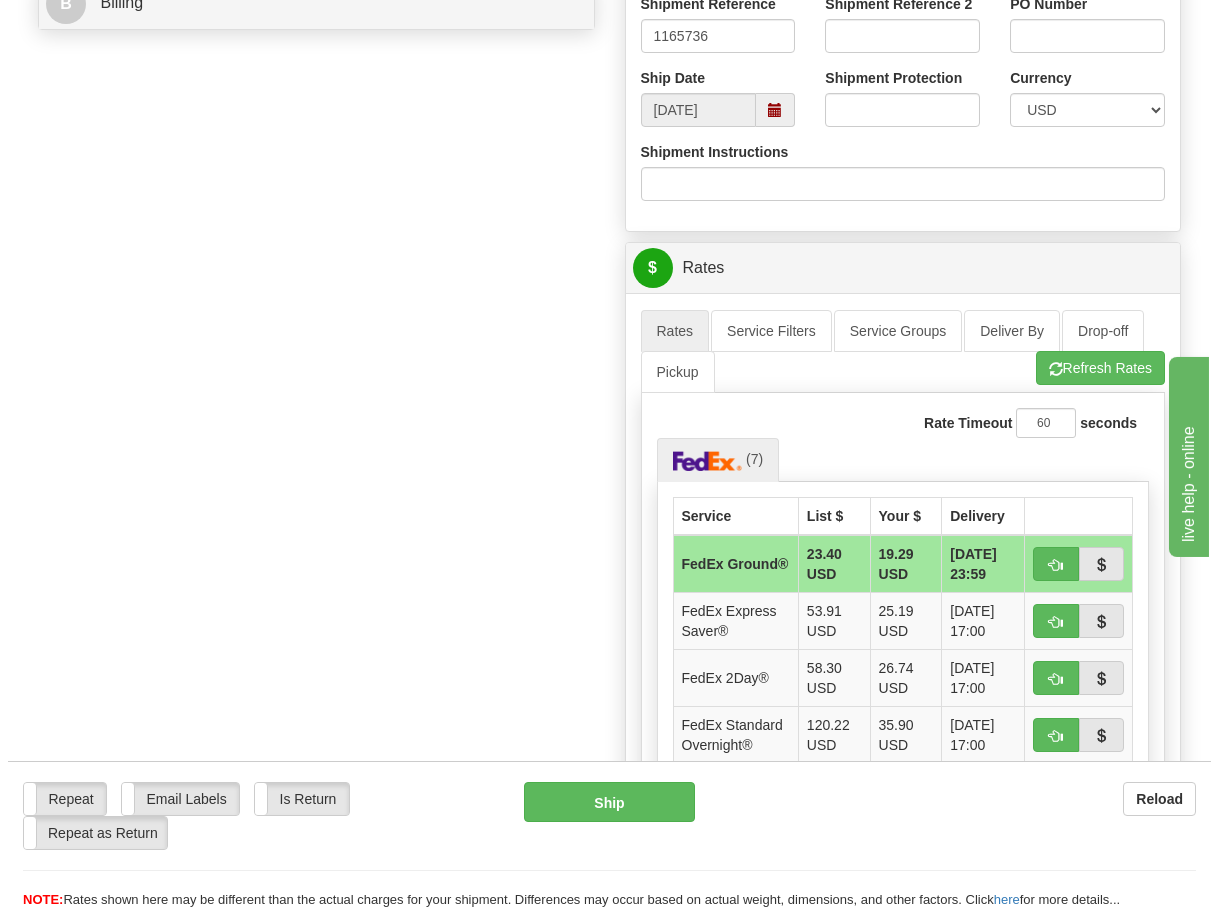 scroll, scrollTop: 400, scrollLeft: 0, axis: vertical 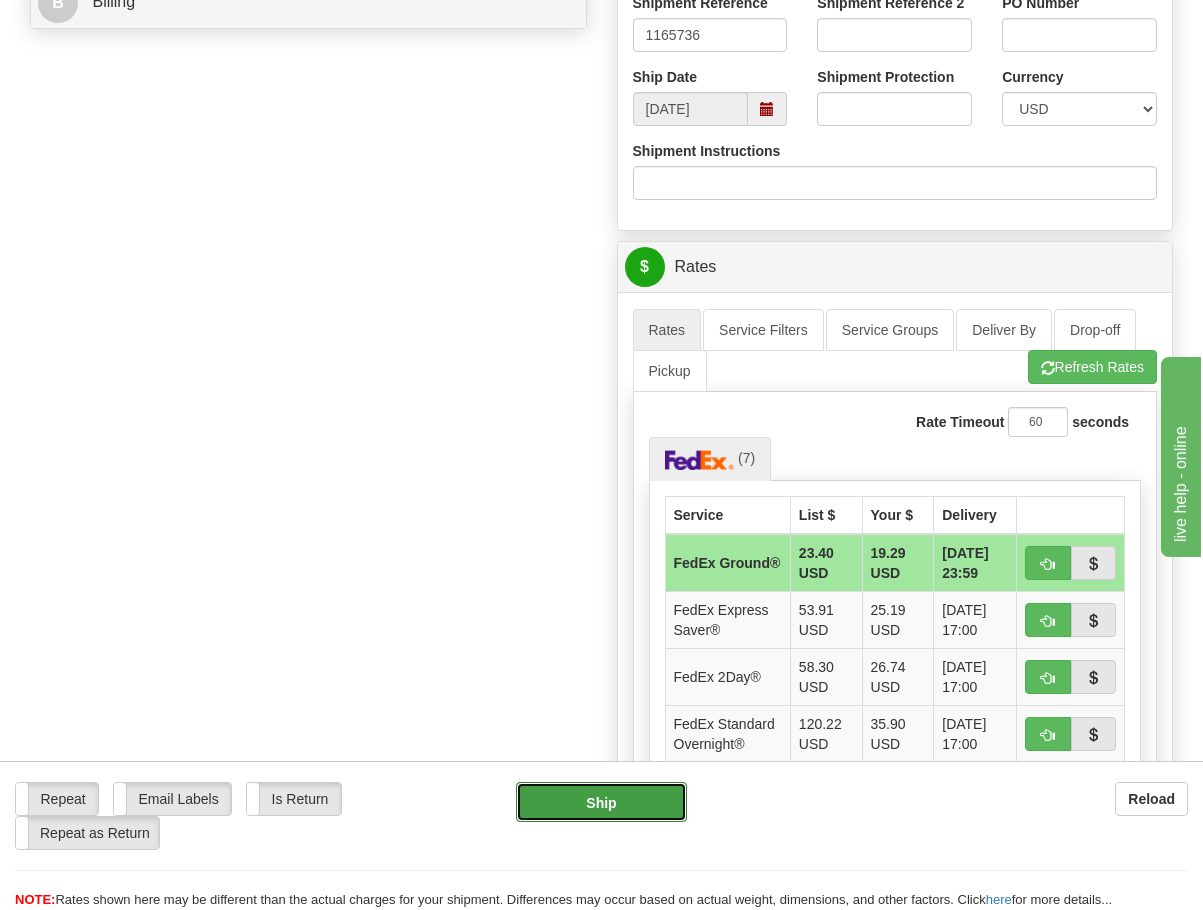 click on "Ship" at bounding box center (601, 802) 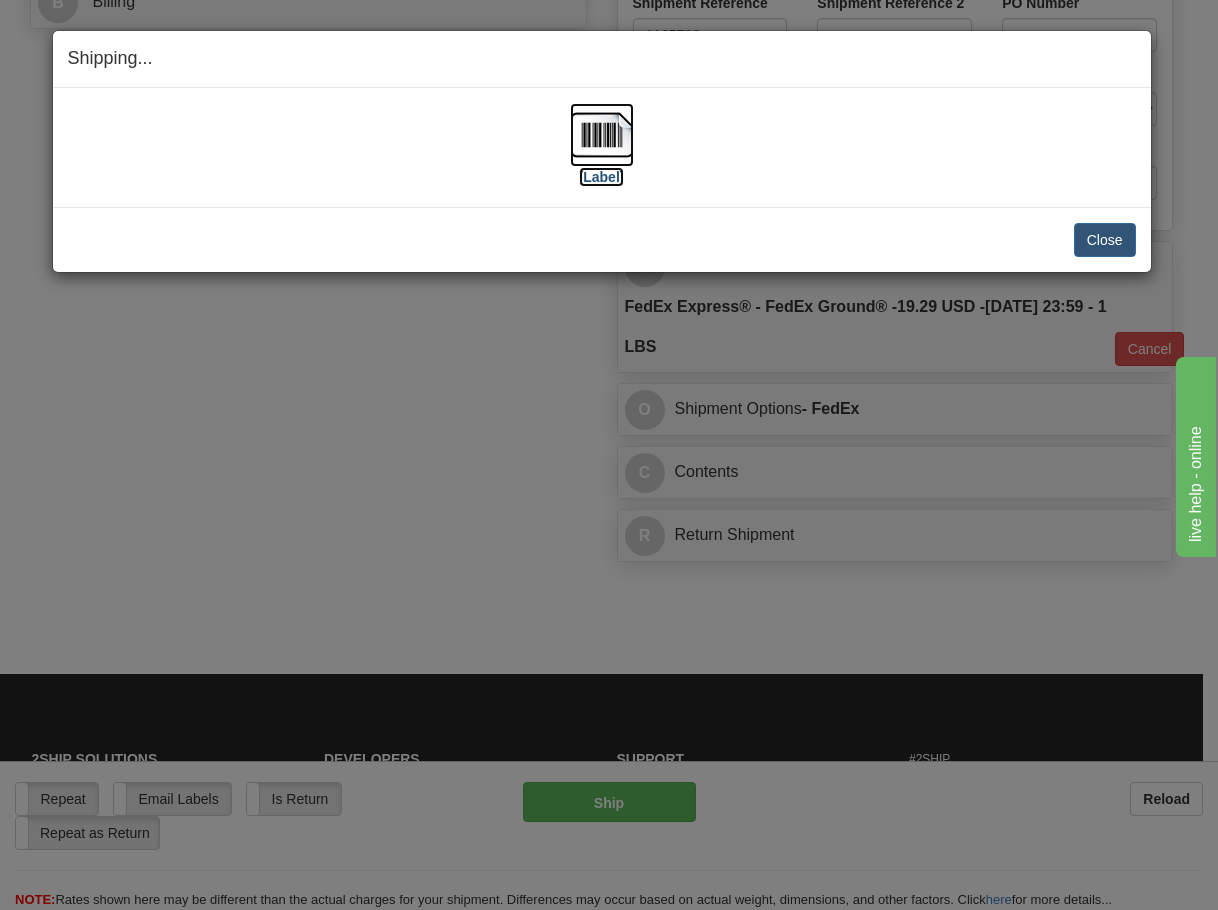 click at bounding box center (602, 135) 